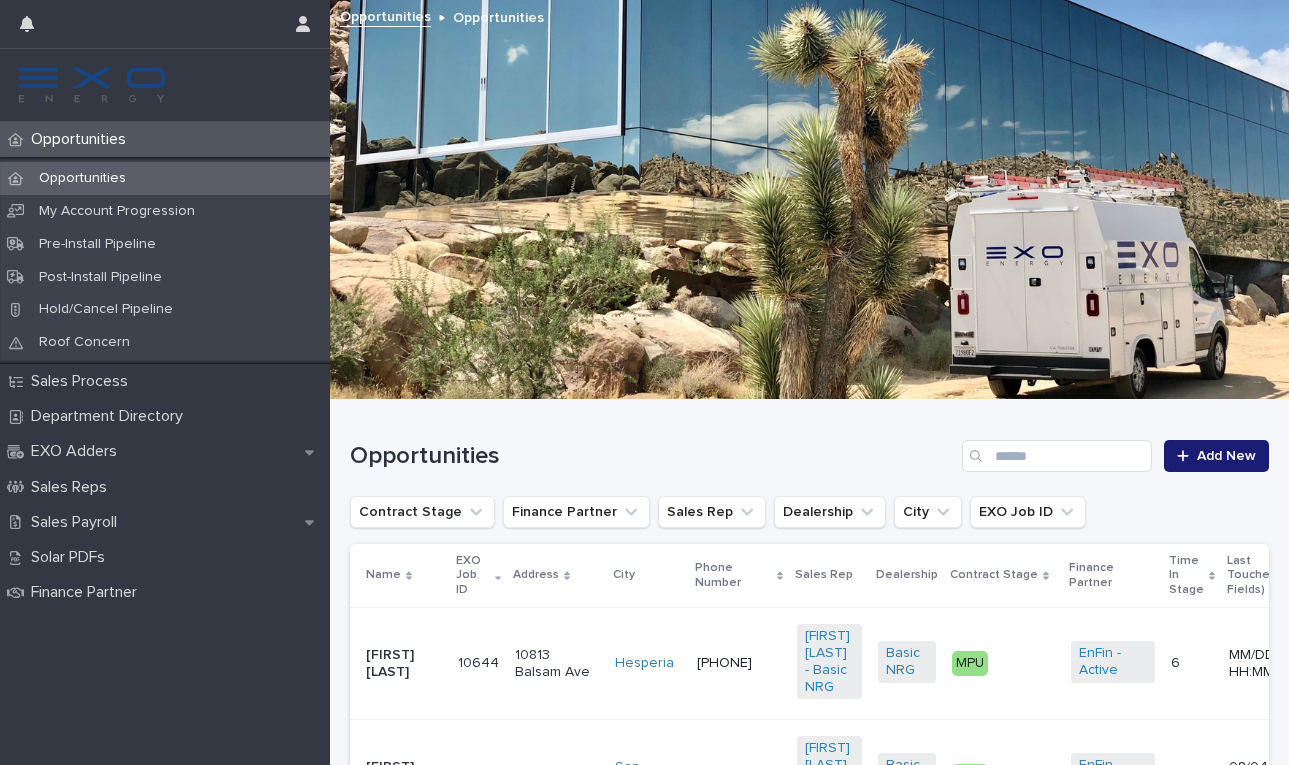 scroll, scrollTop: 0, scrollLeft: 0, axis: both 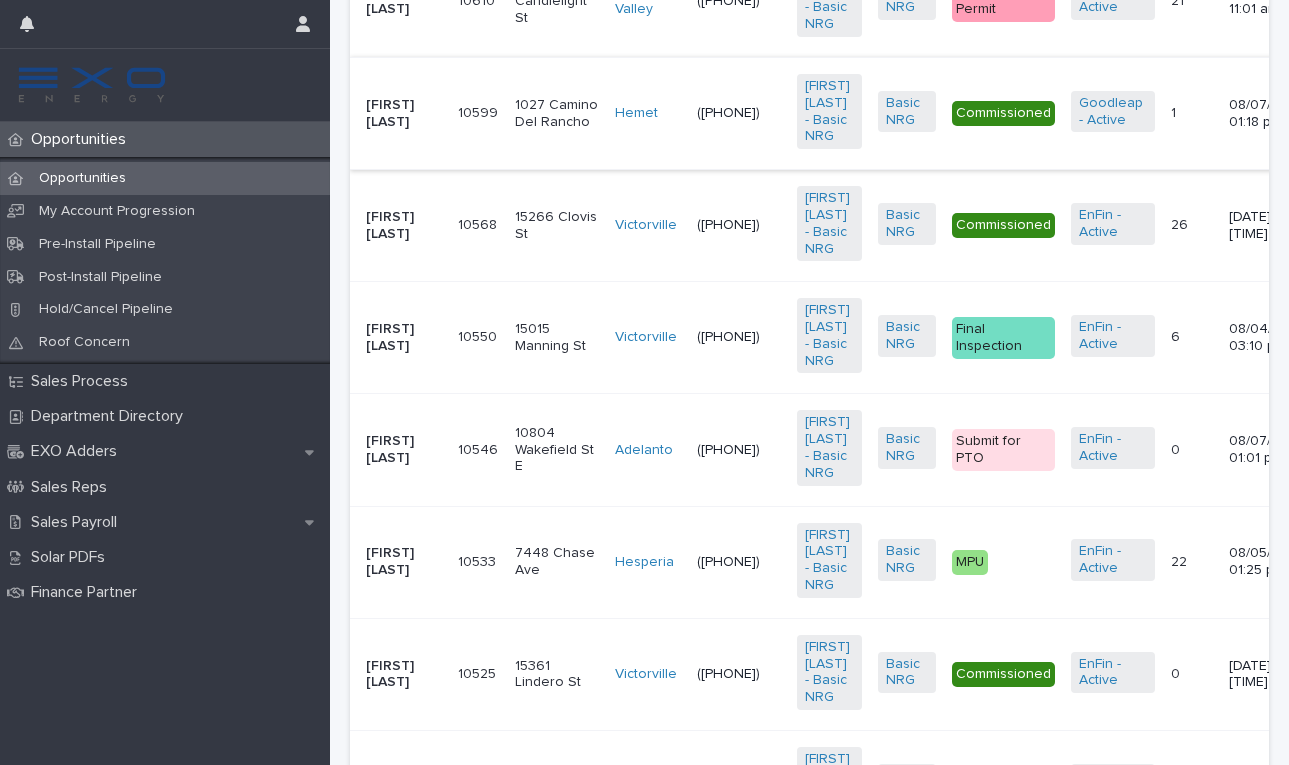 click on "[FIRST] [LAST]" at bounding box center [404, 338] 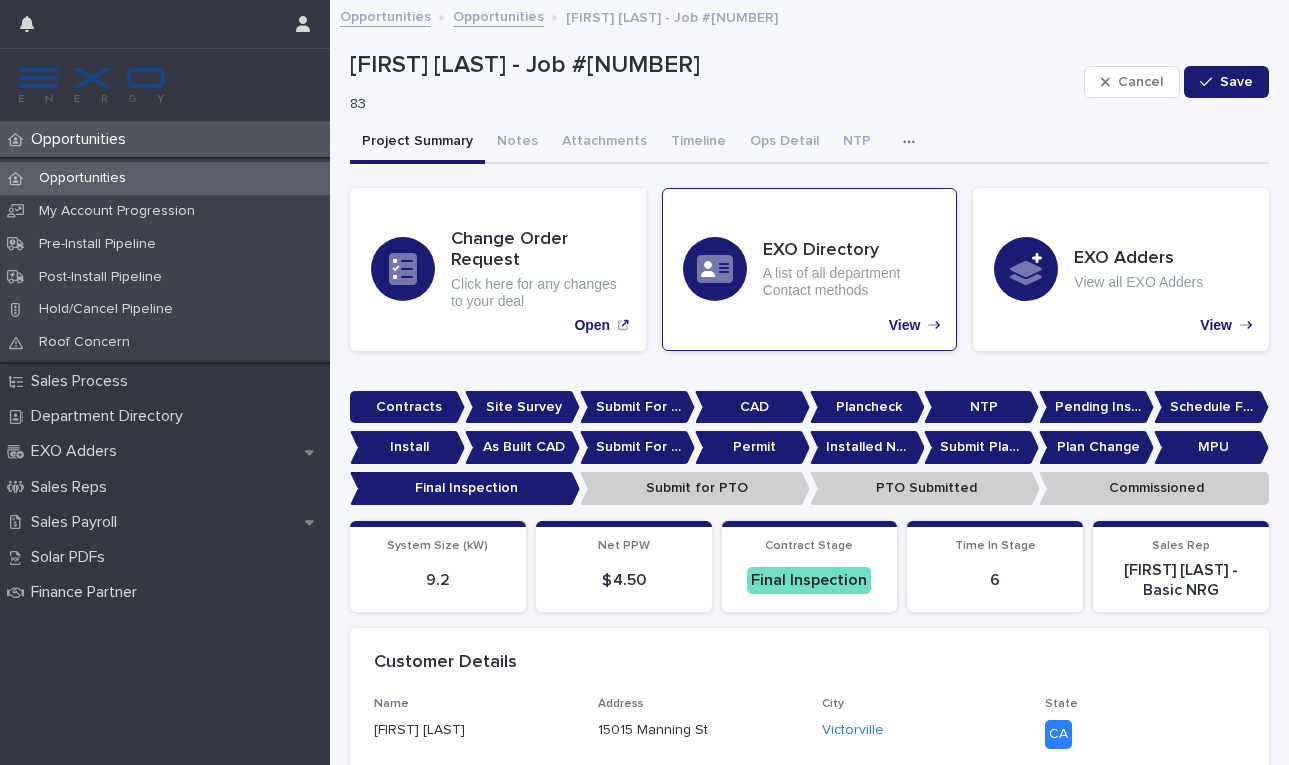 scroll, scrollTop: 0, scrollLeft: 0, axis: both 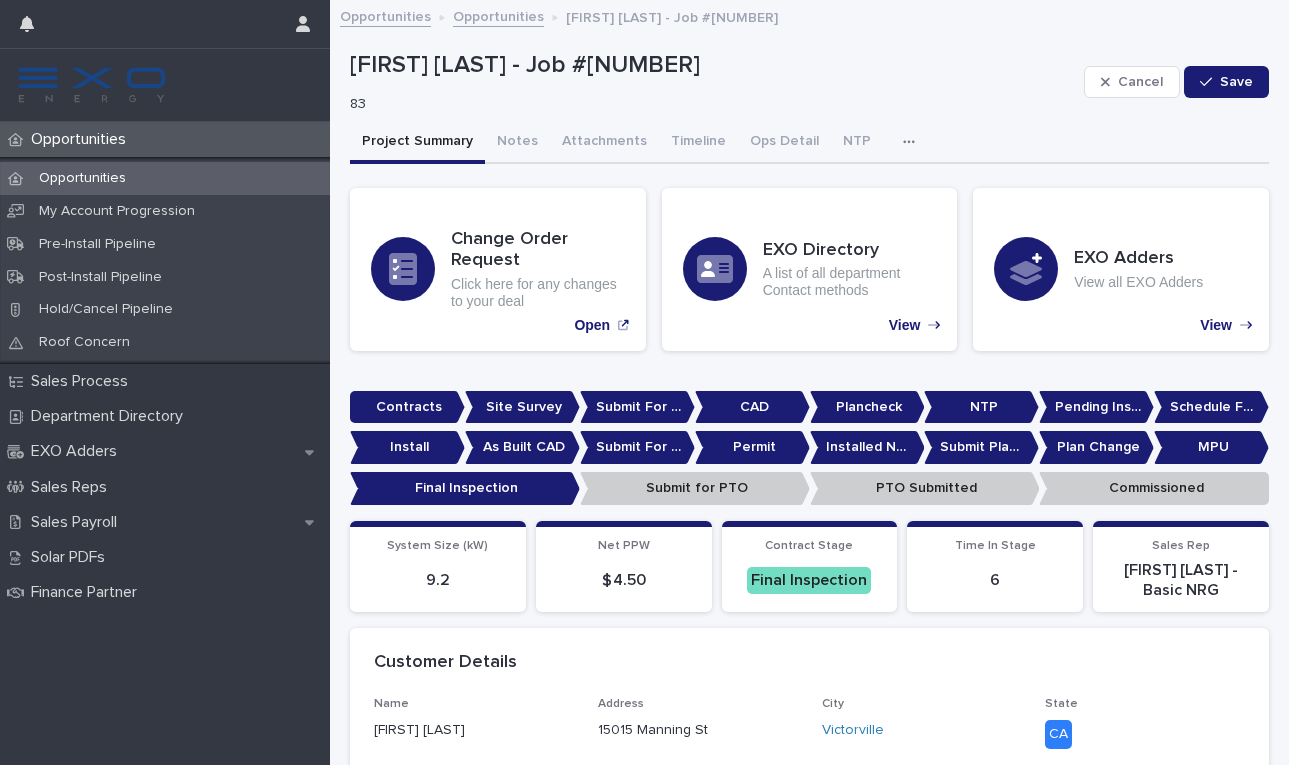 click 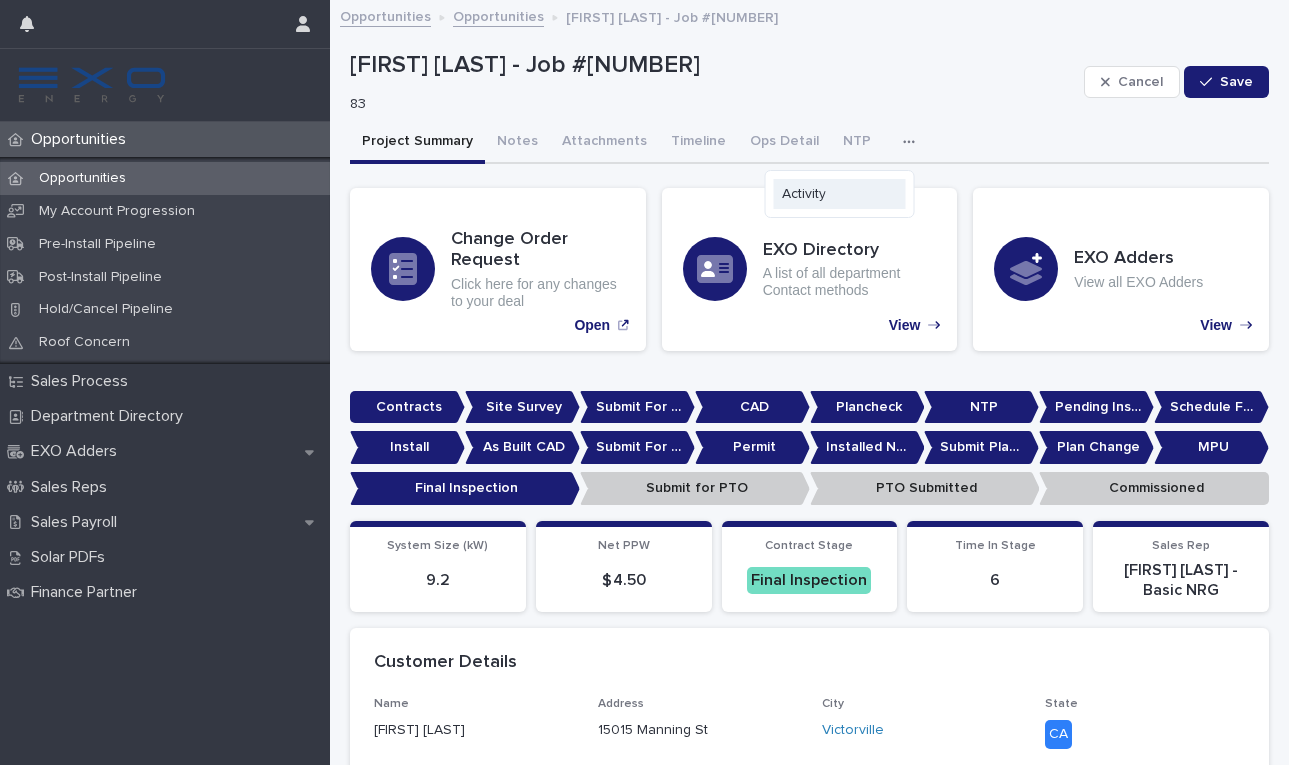 click on "Activity" at bounding box center [804, 194] 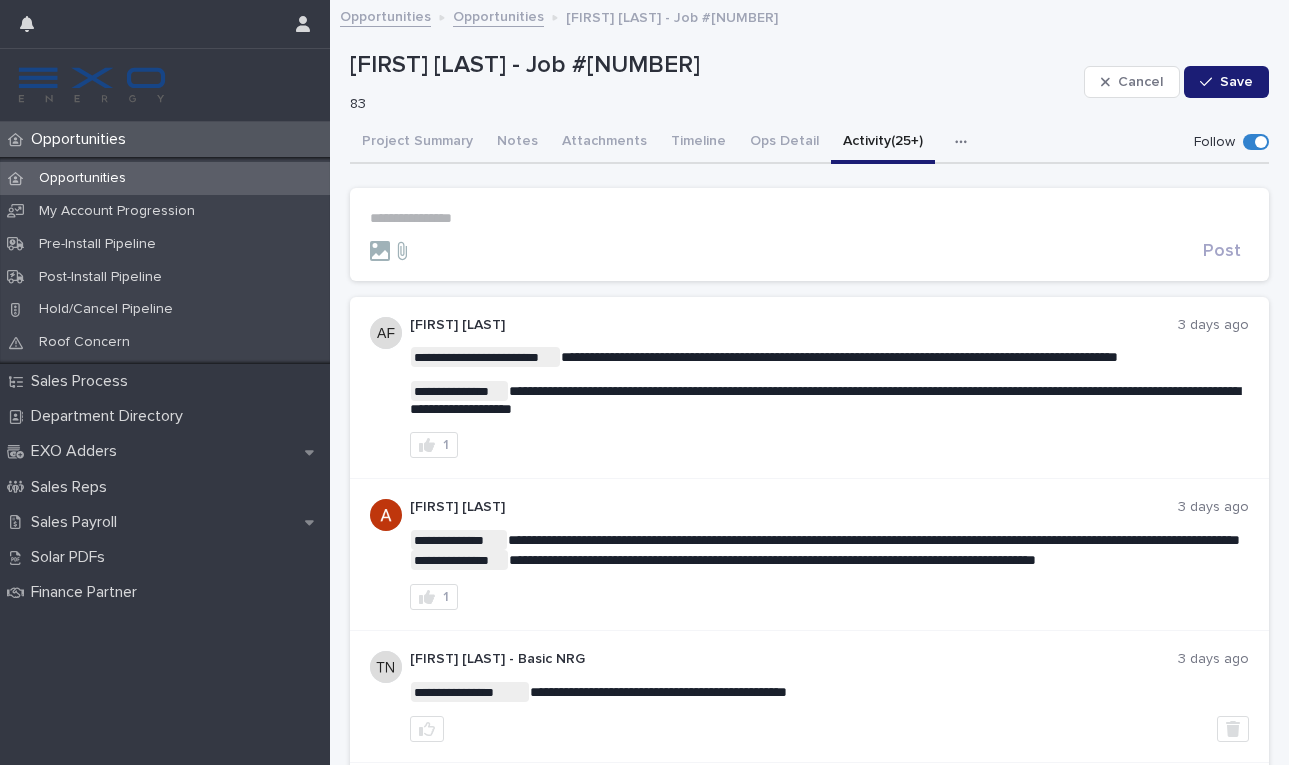 click on "**********" at bounding box center (809, 234) 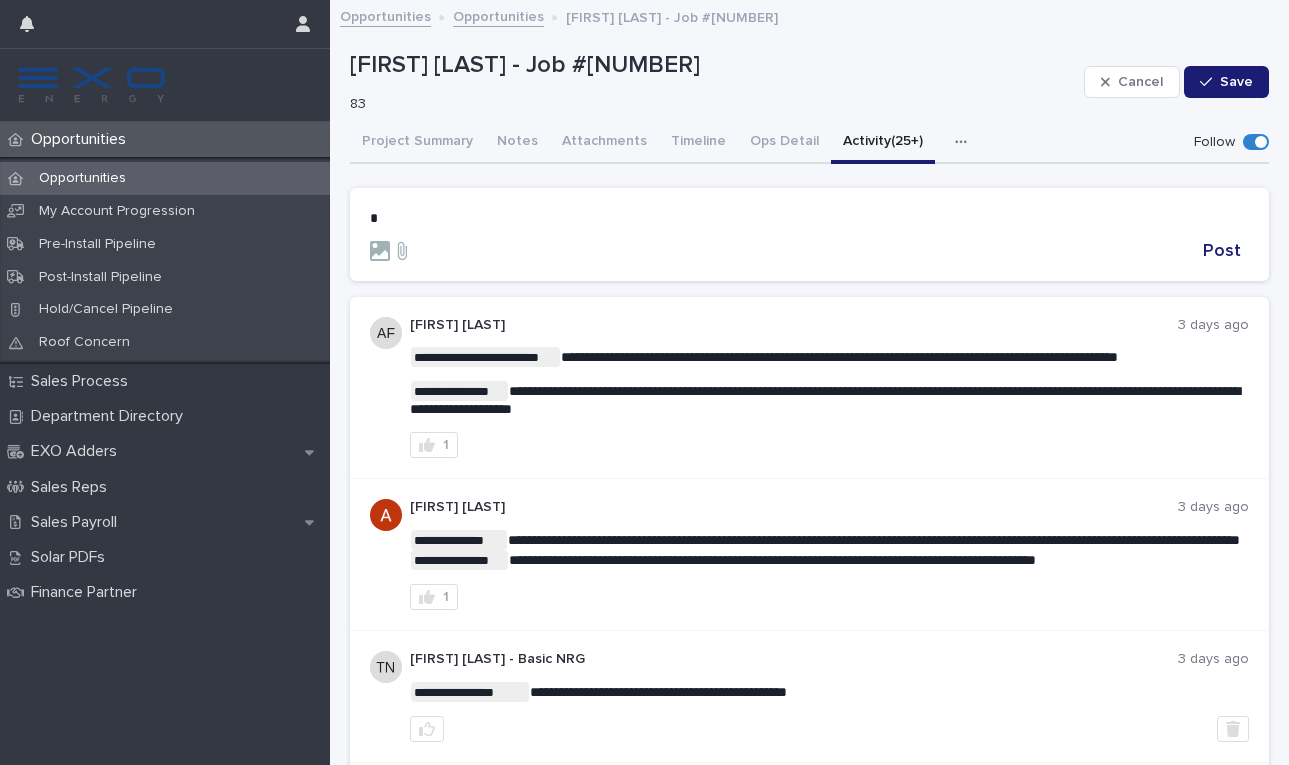 type 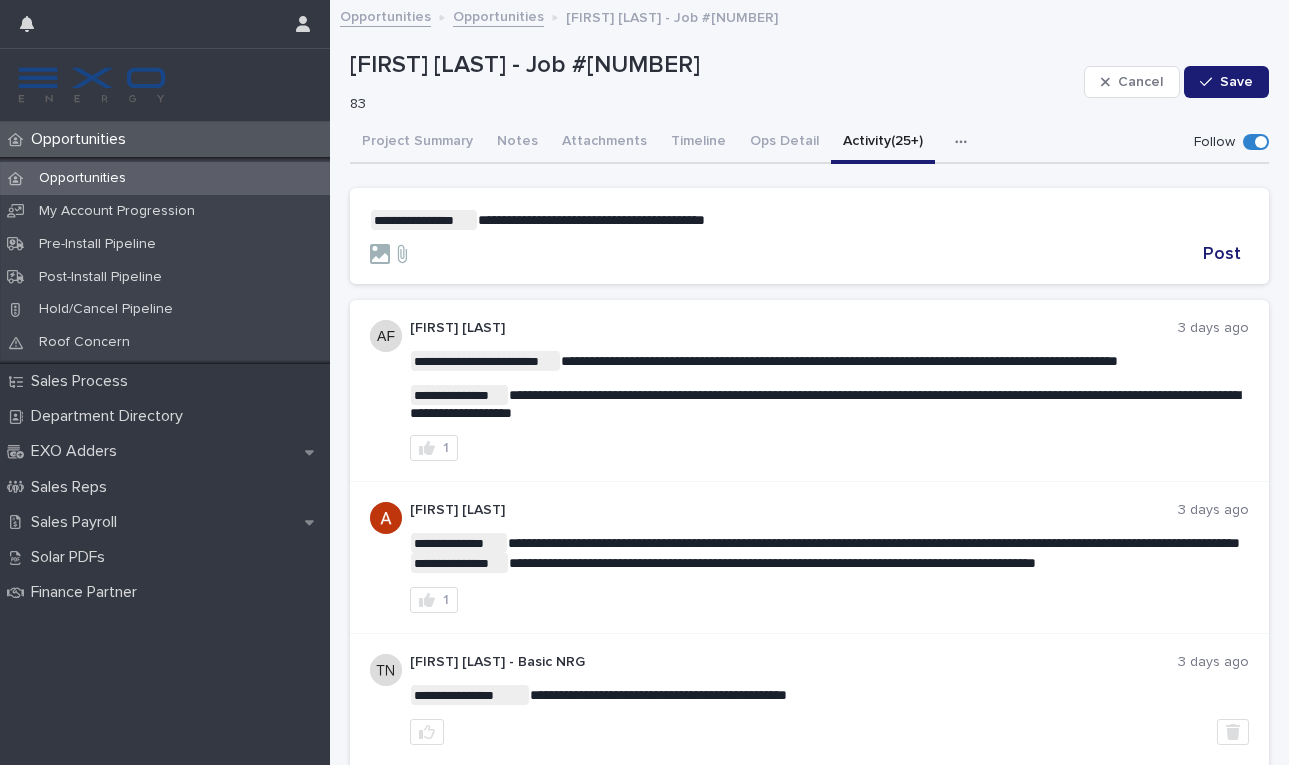 click on "**********" at bounding box center (591, 220) 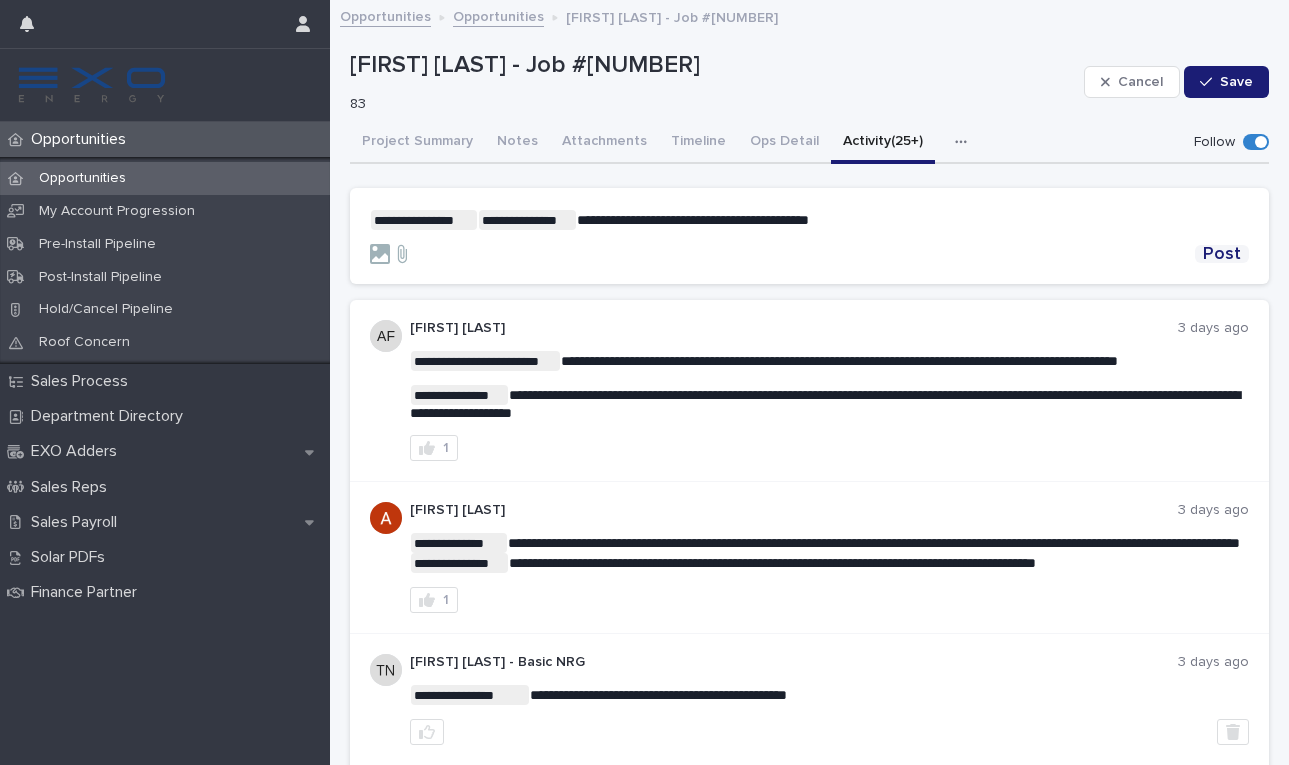 click on "Post" at bounding box center (1222, 254) 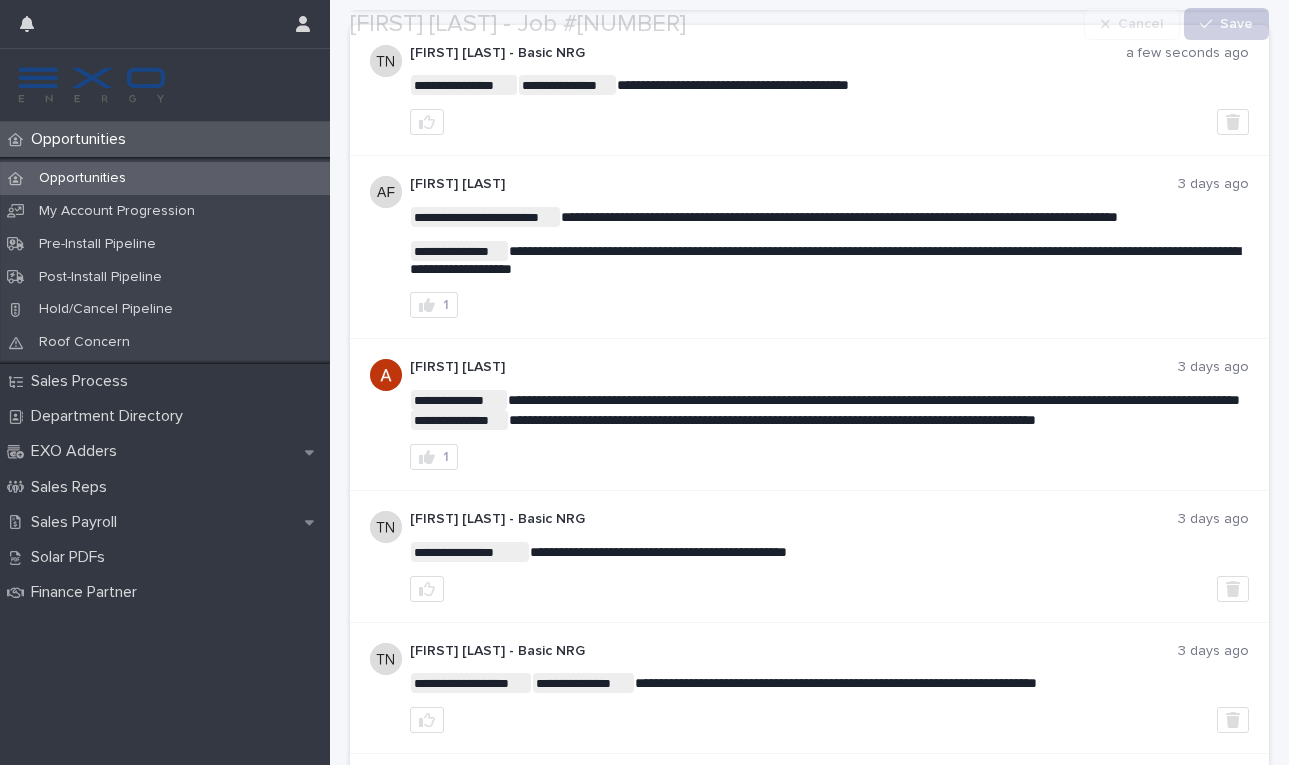 scroll, scrollTop: 276, scrollLeft: 0, axis: vertical 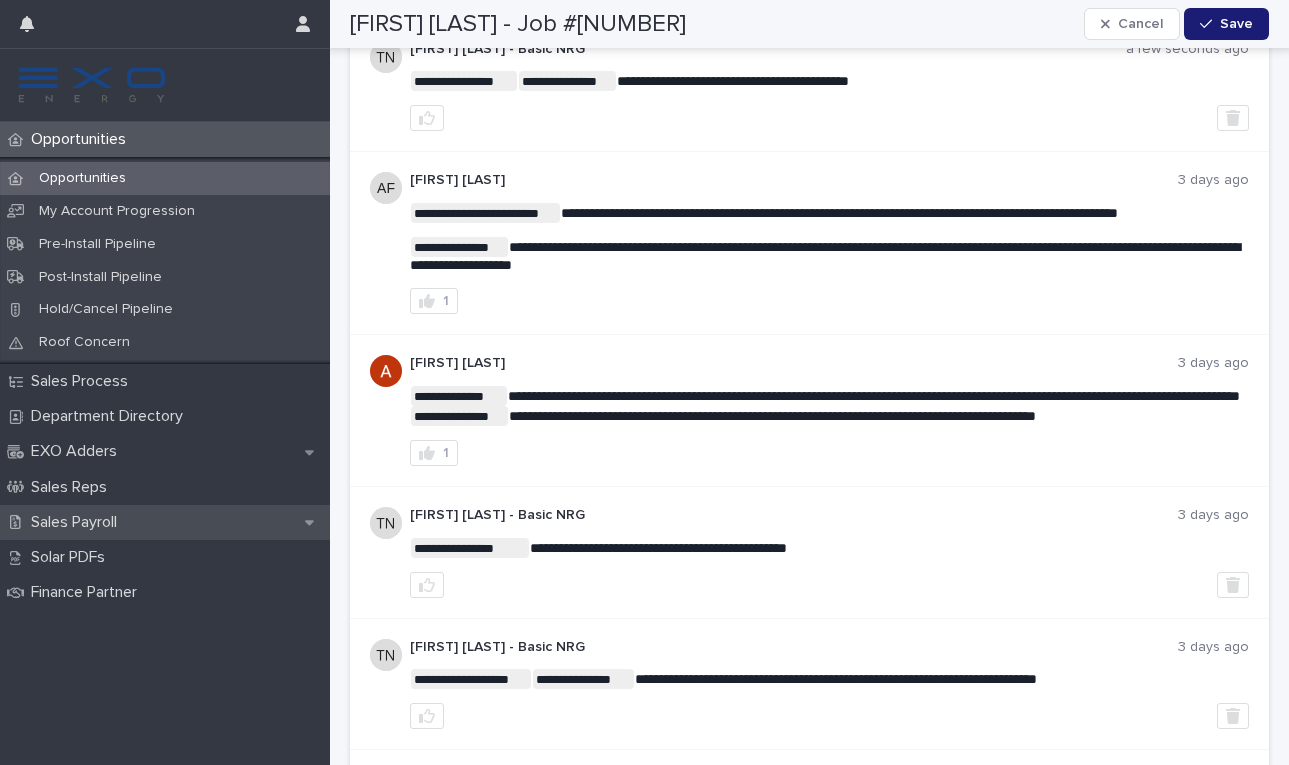 click on "Sales Payroll" at bounding box center (165, 522) 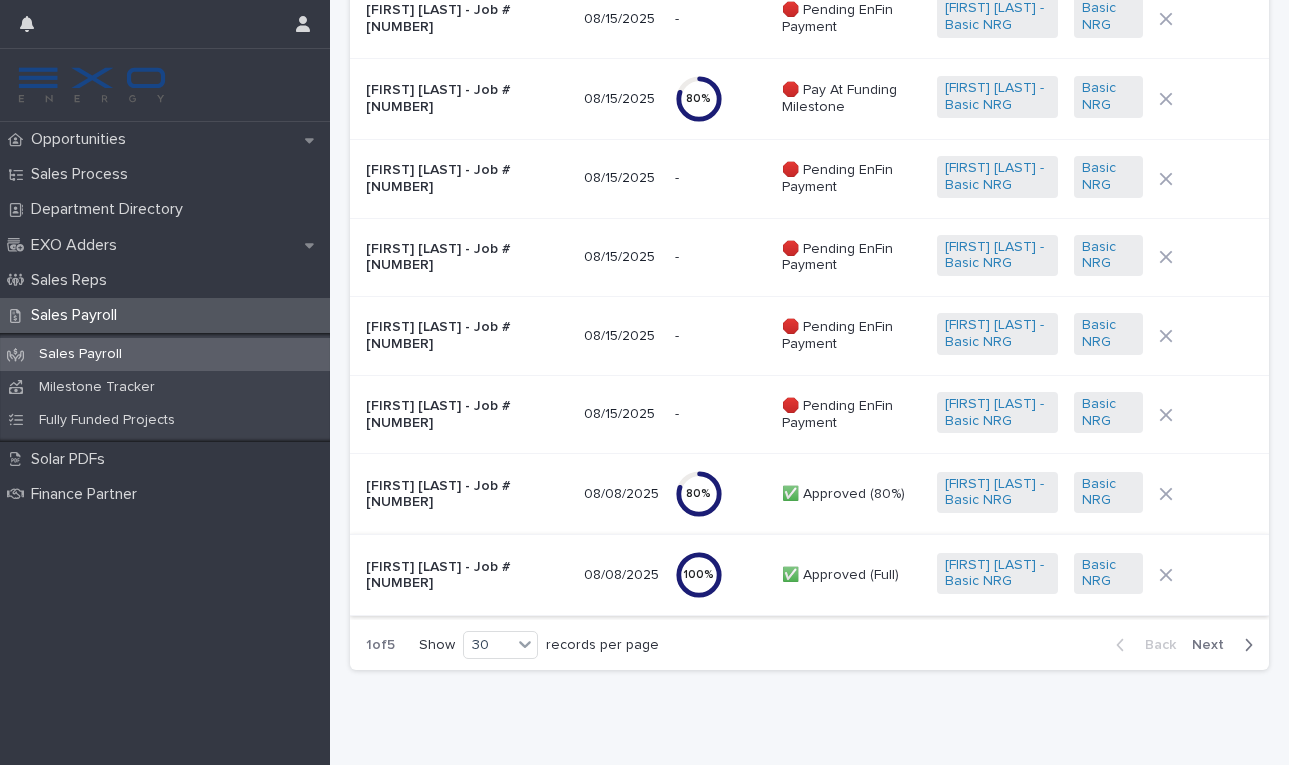 scroll, scrollTop: 1978, scrollLeft: 0, axis: vertical 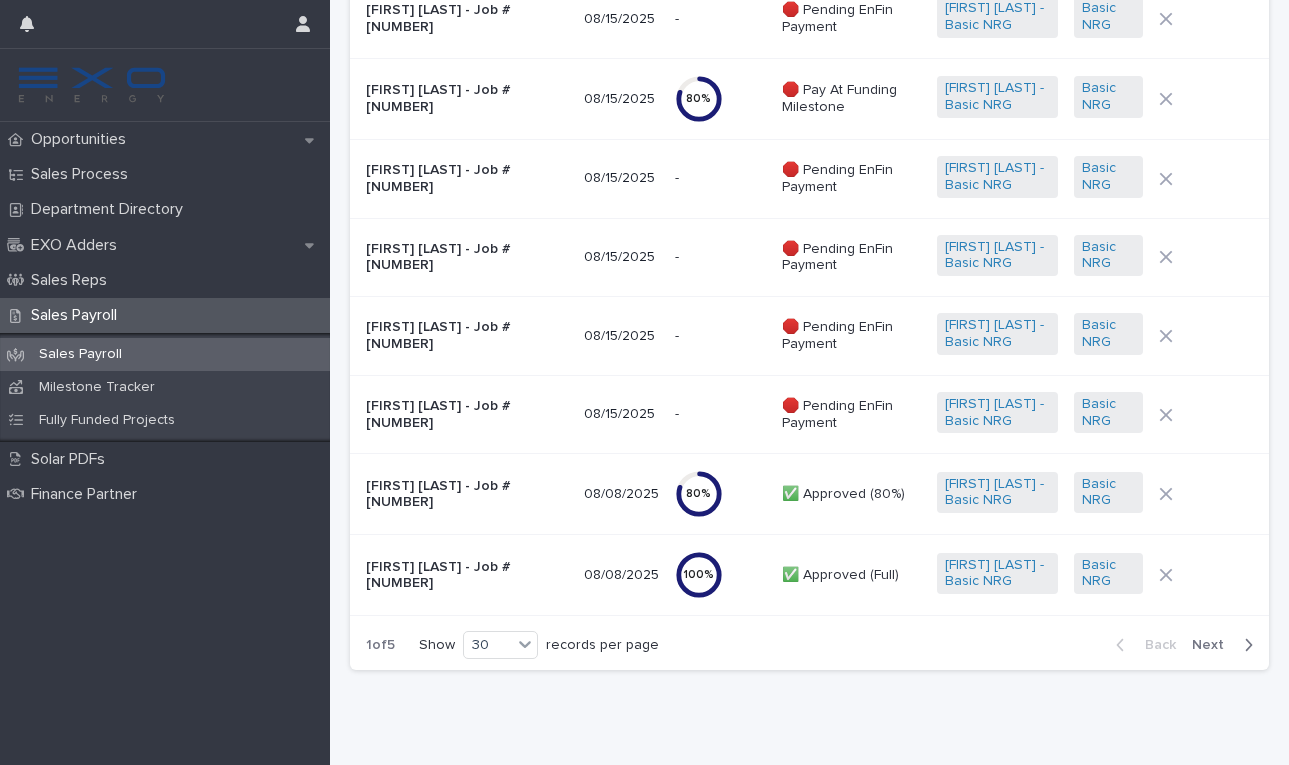 click on "Next" at bounding box center [1214, 645] 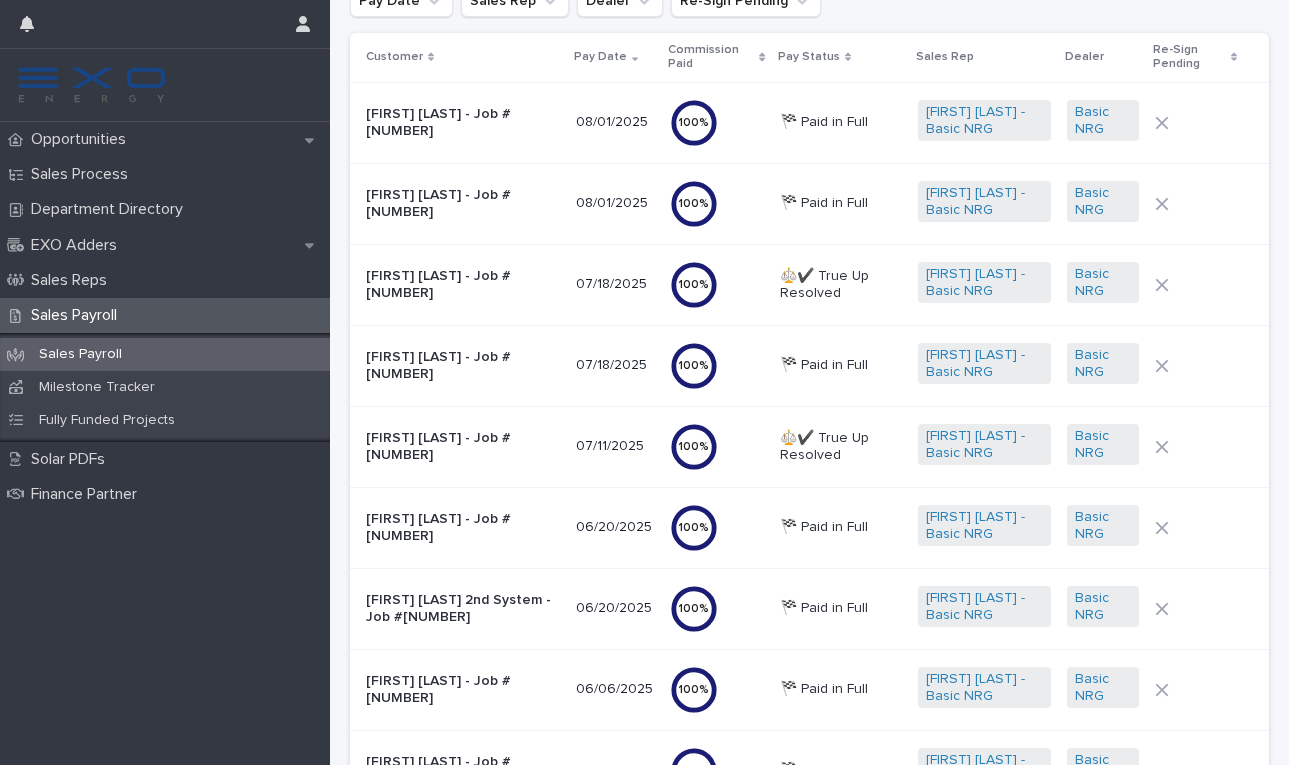 scroll, scrollTop: 0, scrollLeft: 0, axis: both 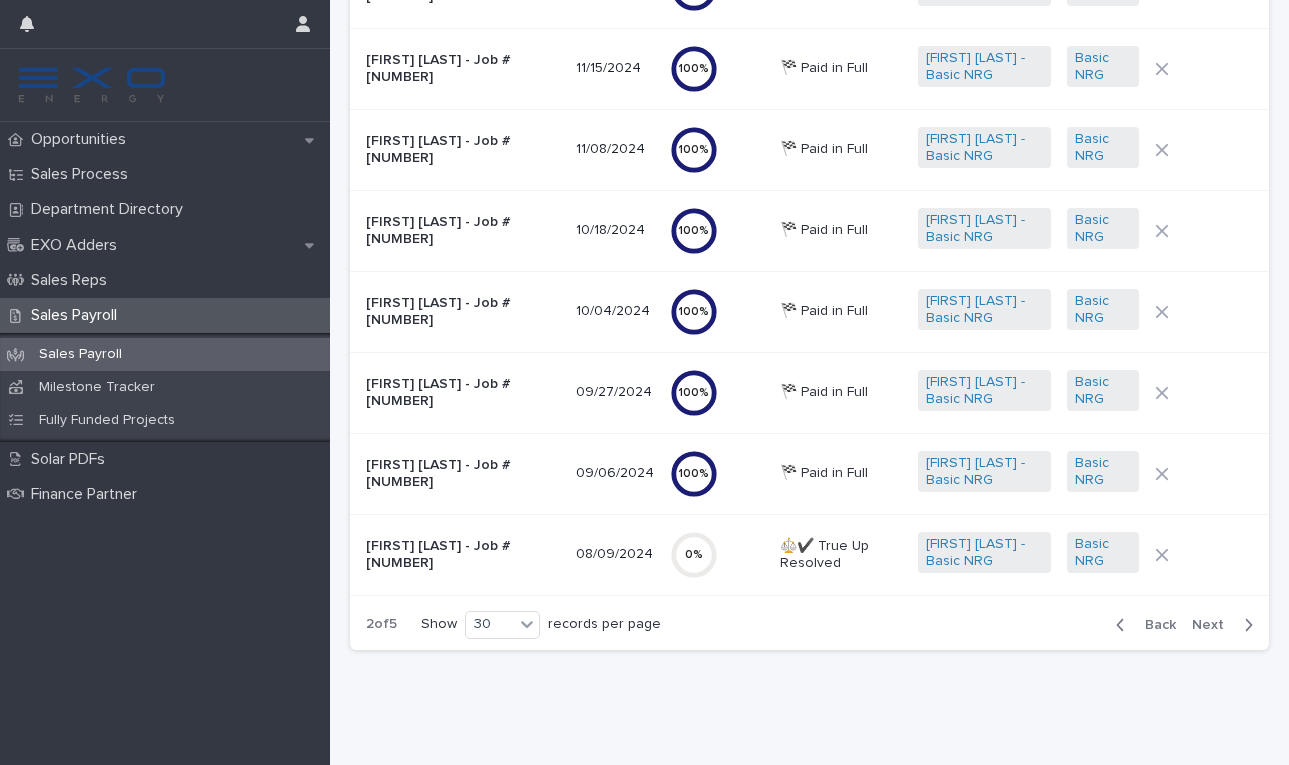 click on "Back" at bounding box center [1154, 625] 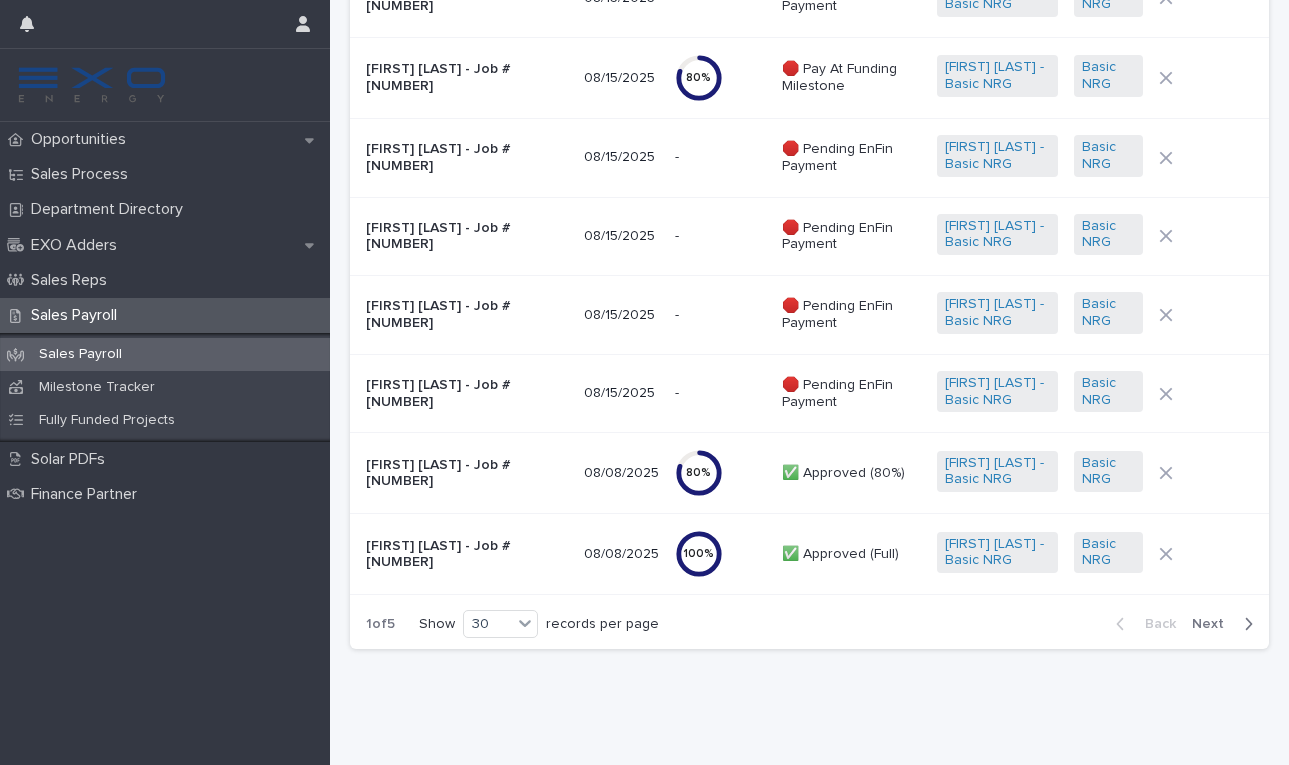 scroll, scrollTop: 1978, scrollLeft: 0, axis: vertical 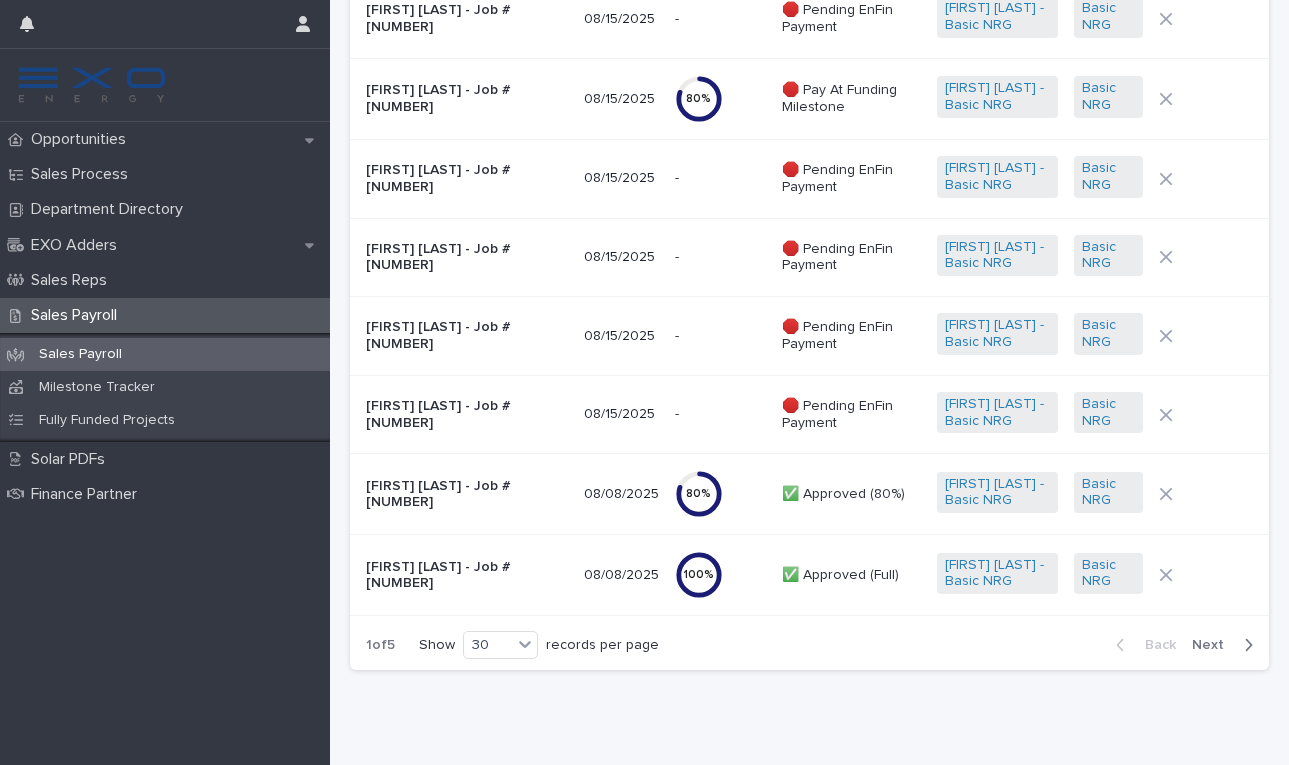 click on "[FIRST] [LAST] - Job #[NUMBER]" at bounding box center [467, 258] 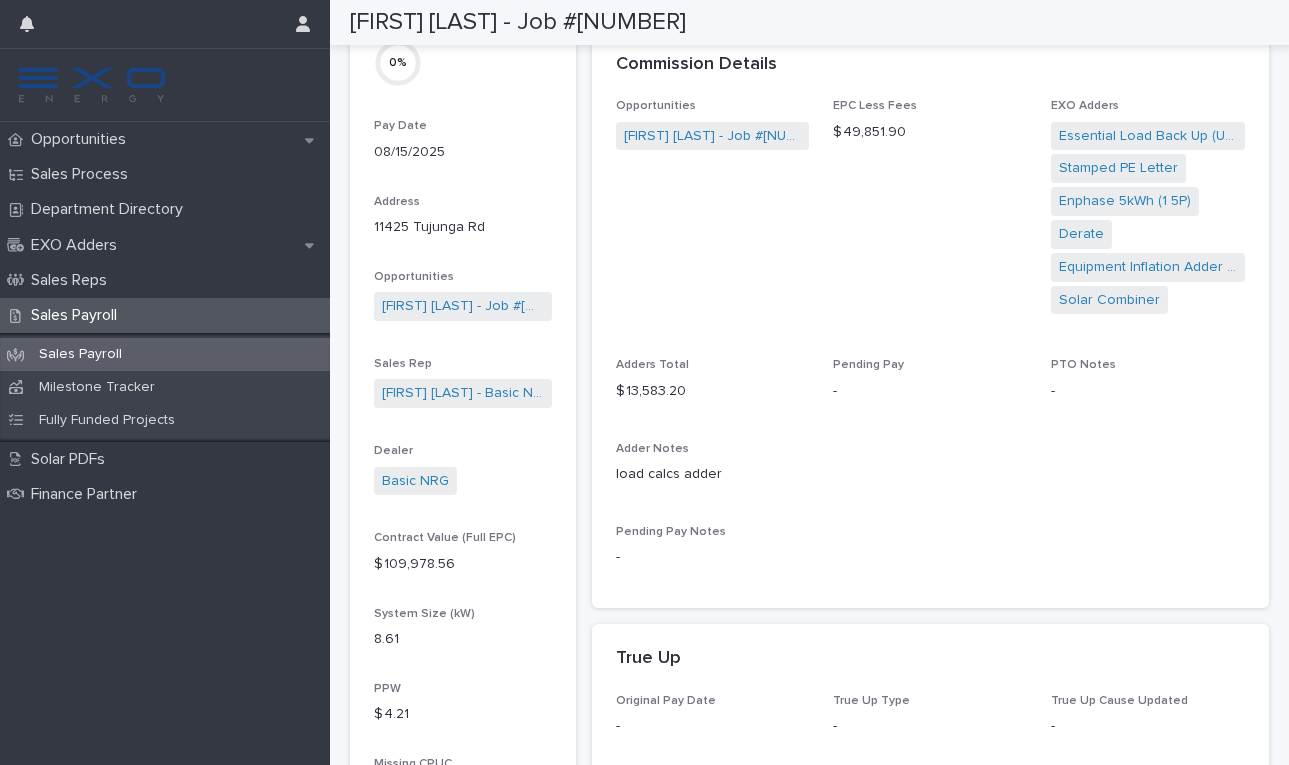 scroll, scrollTop: 191, scrollLeft: 0, axis: vertical 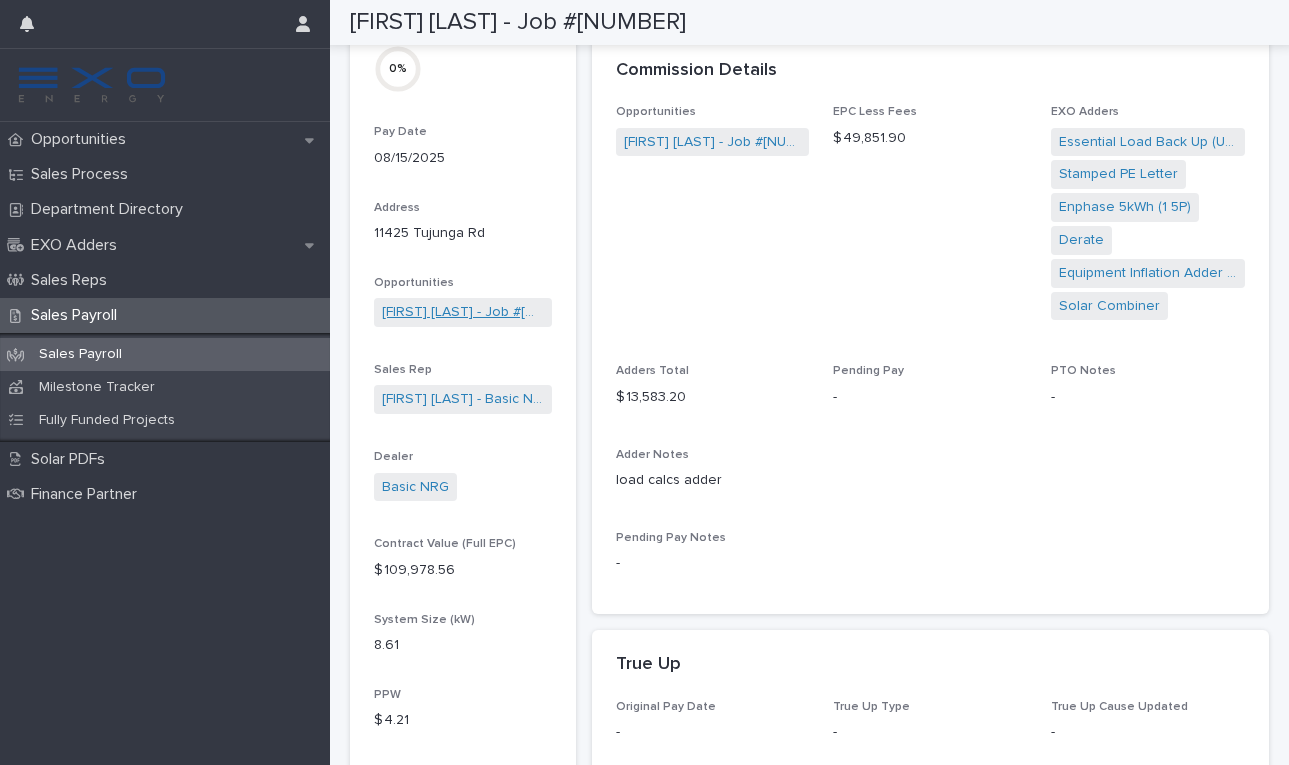 click on "[FIRST] [LAST] - Job #[NUMBER]" at bounding box center [463, 312] 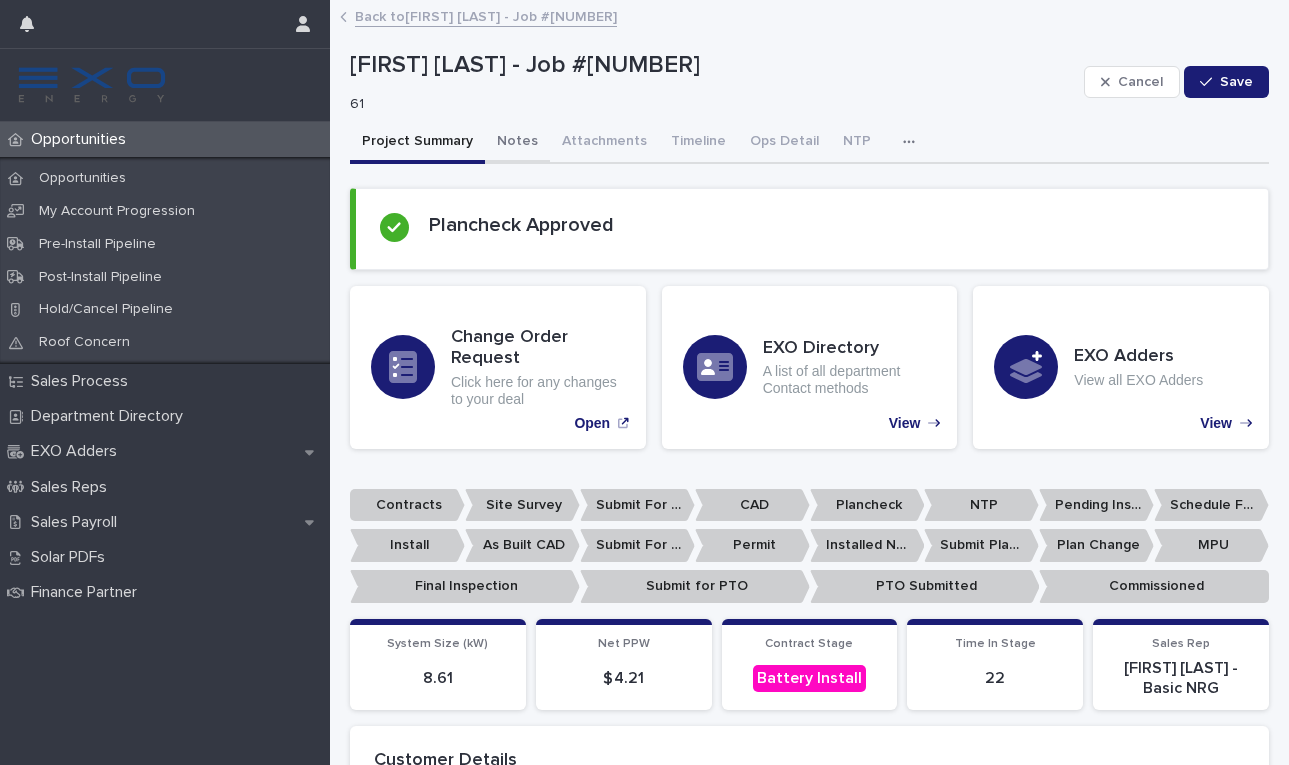 scroll, scrollTop: 0, scrollLeft: 0, axis: both 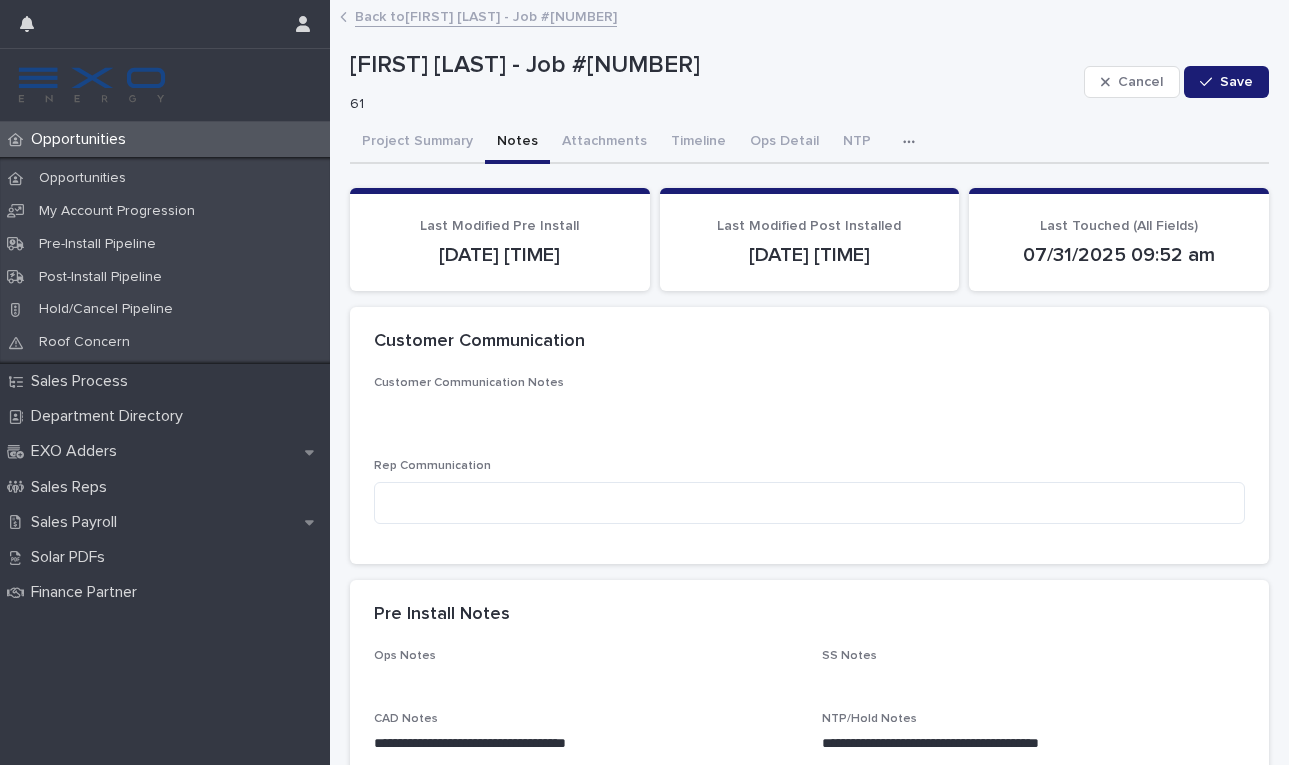 click on "Notes" at bounding box center [517, 143] 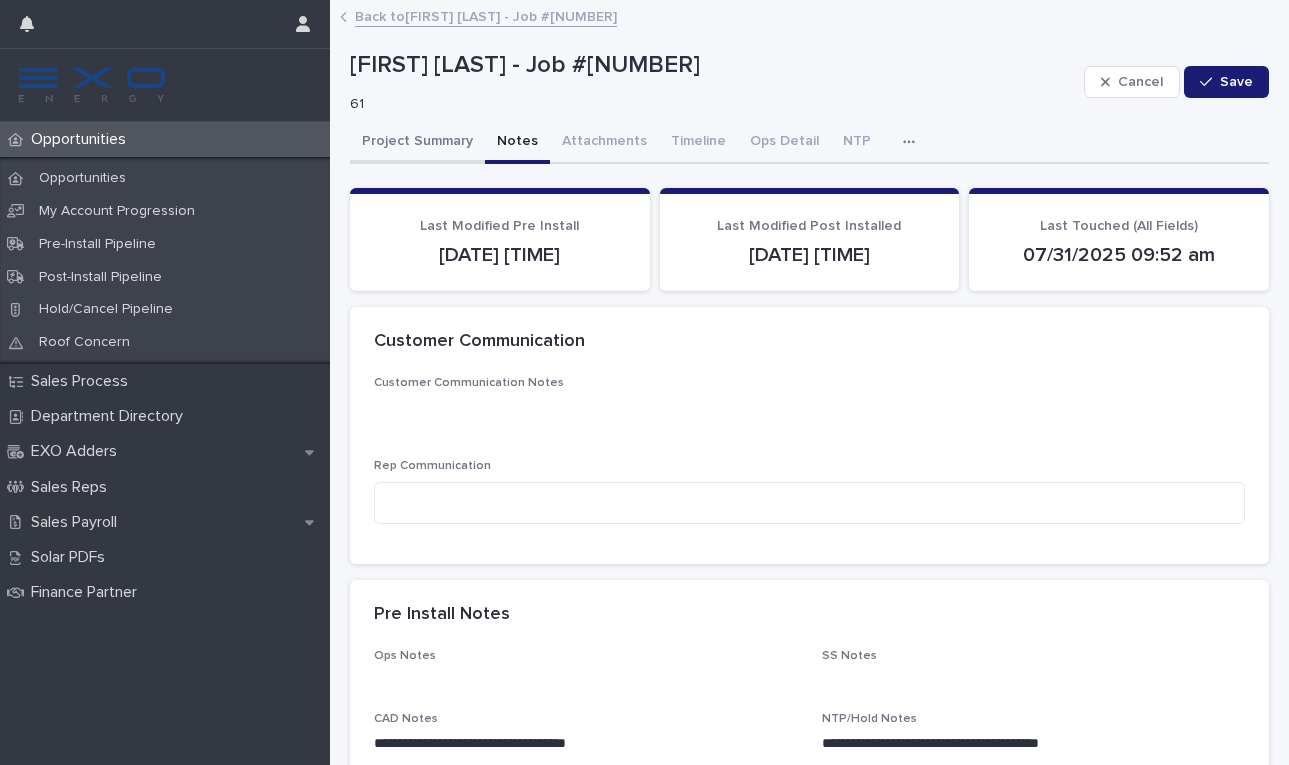 scroll, scrollTop: 0, scrollLeft: 0, axis: both 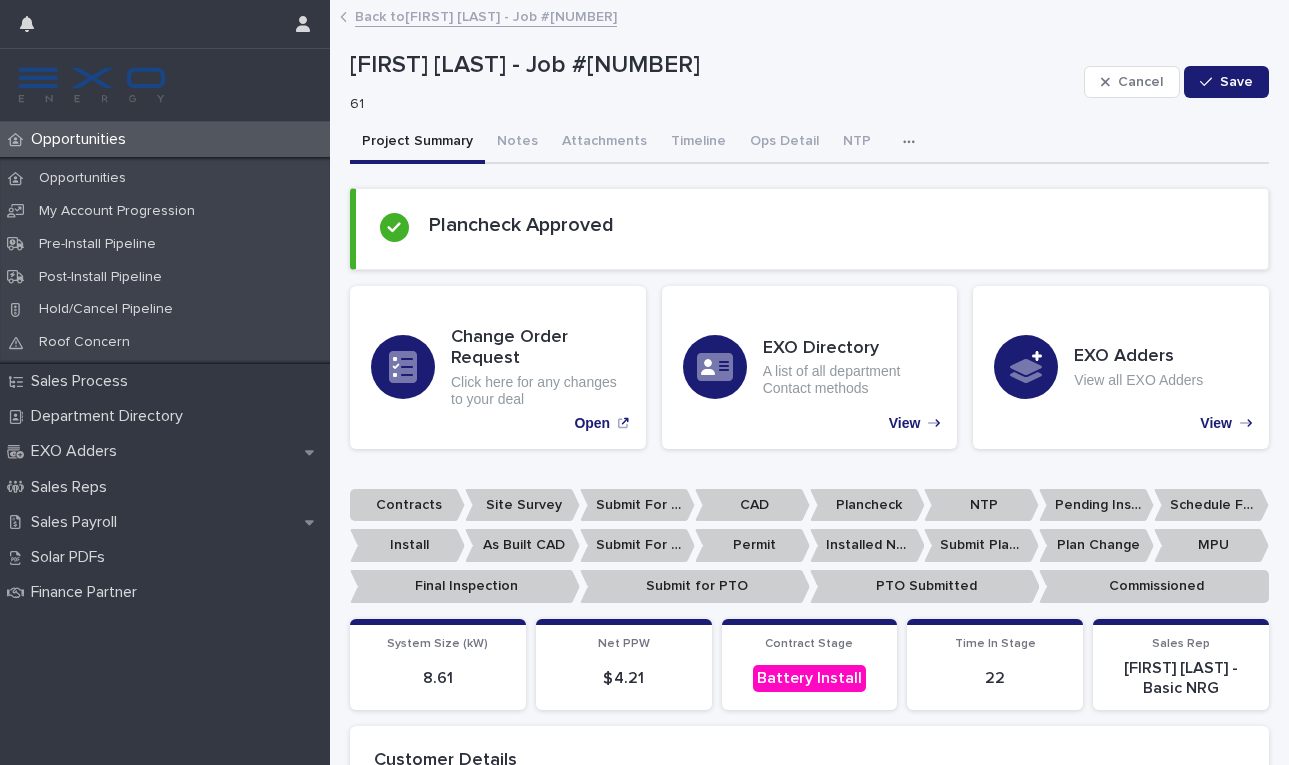 click on "Project Summary" at bounding box center [417, 143] 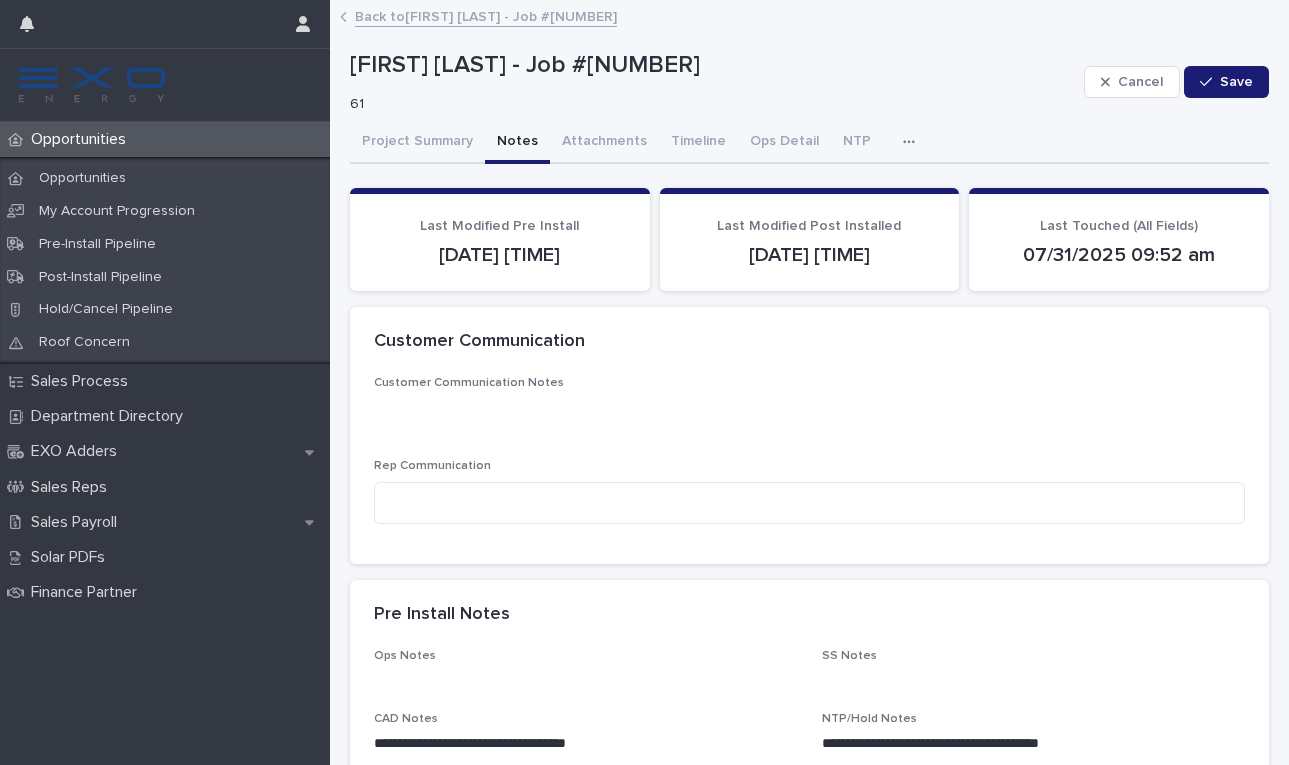 click on "Notes" at bounding box center [517, 143] 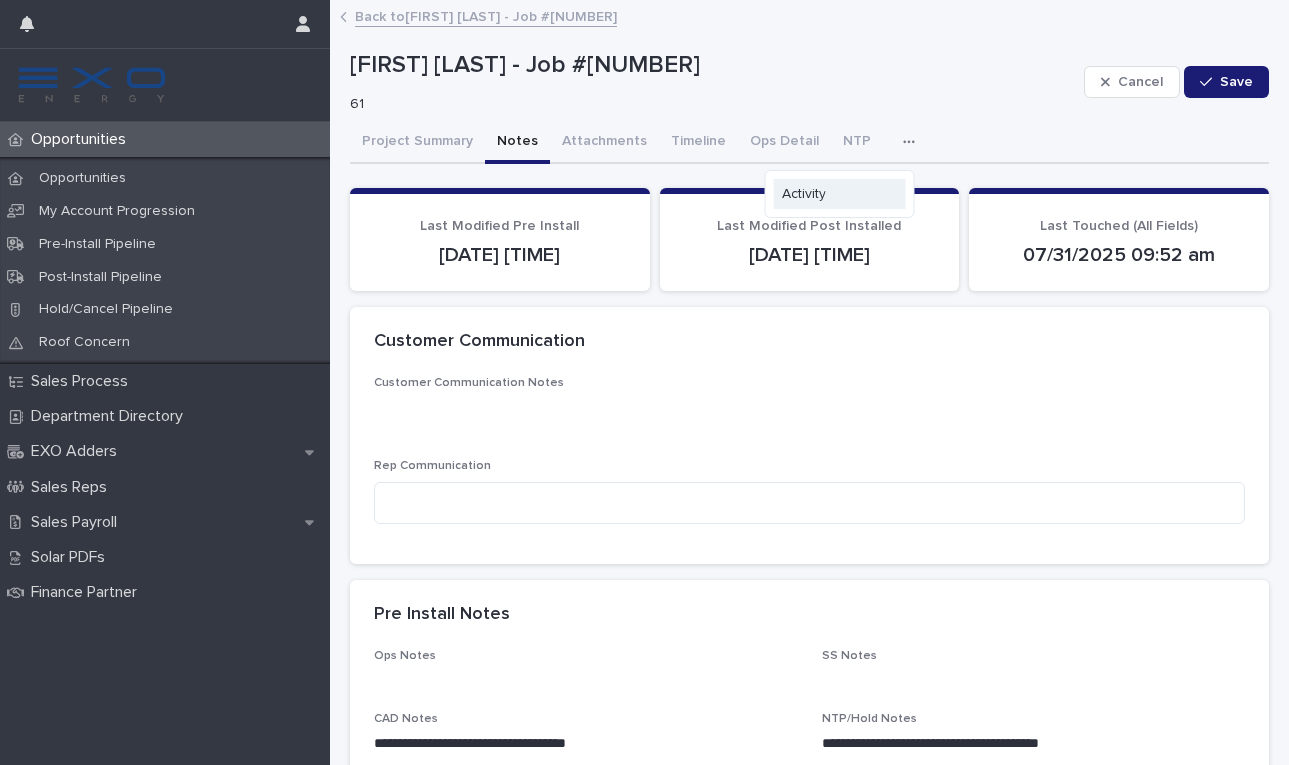 click on "Activity" at bounding box center (840, 194) 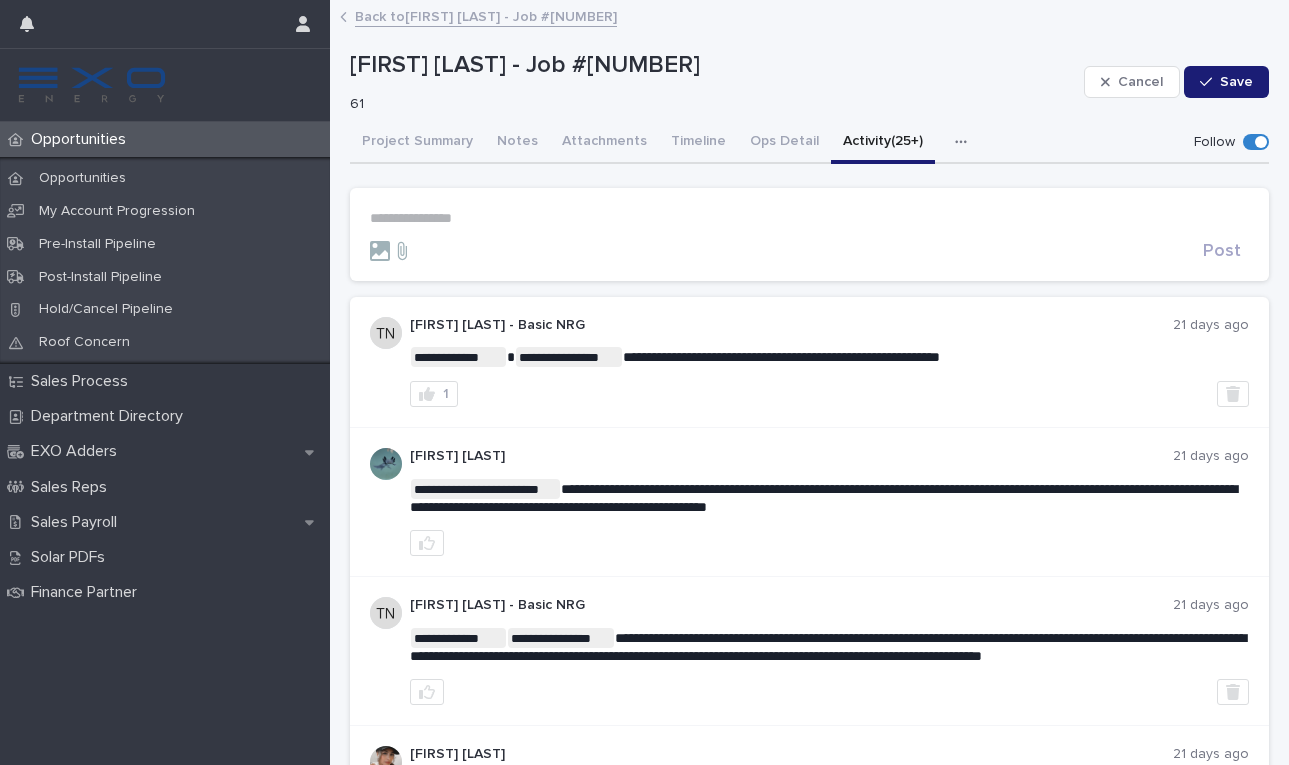 click on "Back to [FIRST] [LAST] - Job #[NUMBER]" at bounding box center (486, 15) 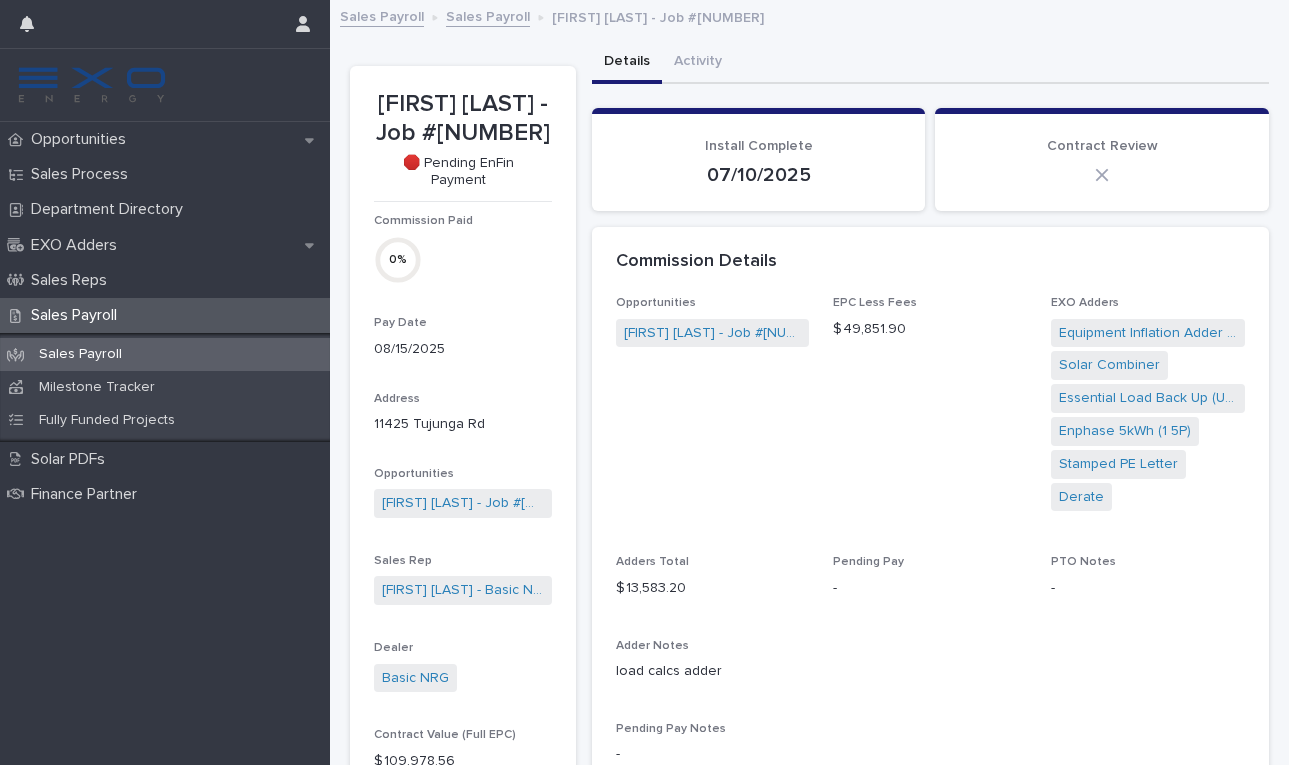 click on "Sales Payroll" at bounding box center [488, 15] 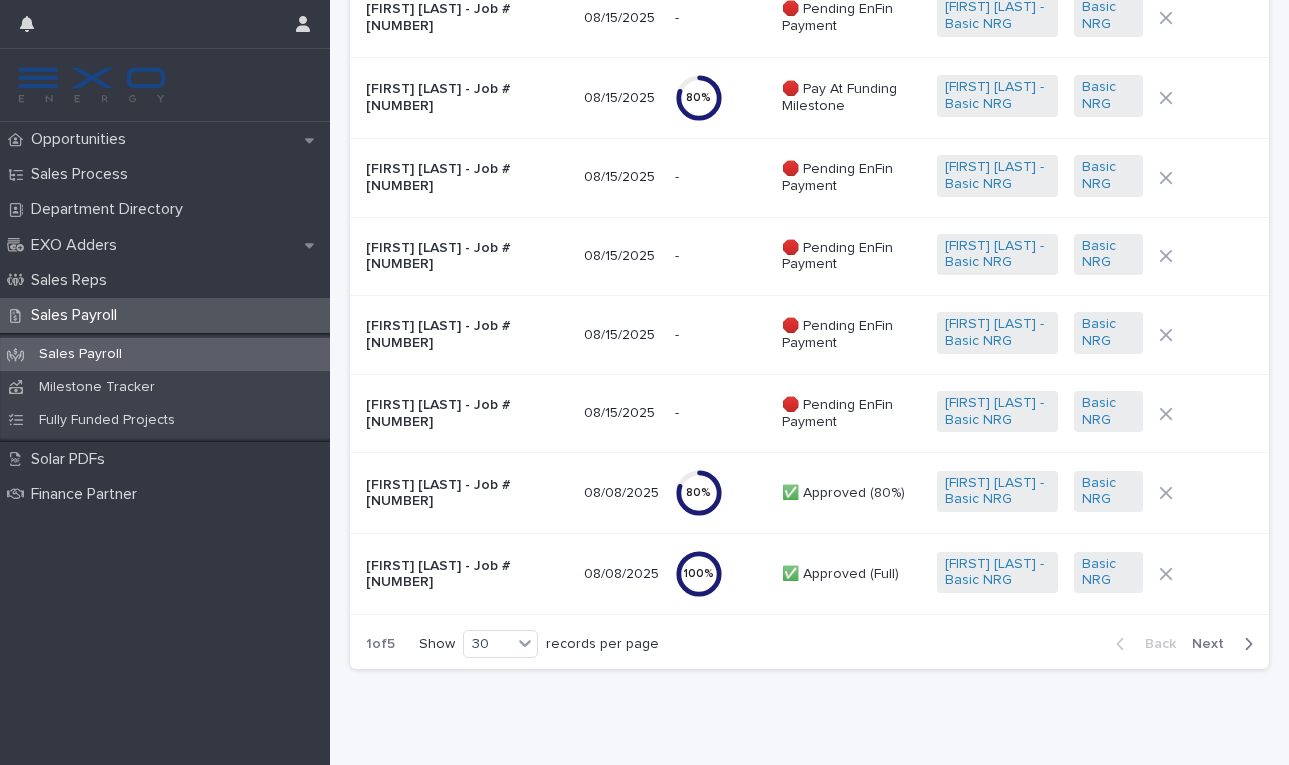 scroll, scrollTop: 1978, scrollLeft: 0, axis: vertical 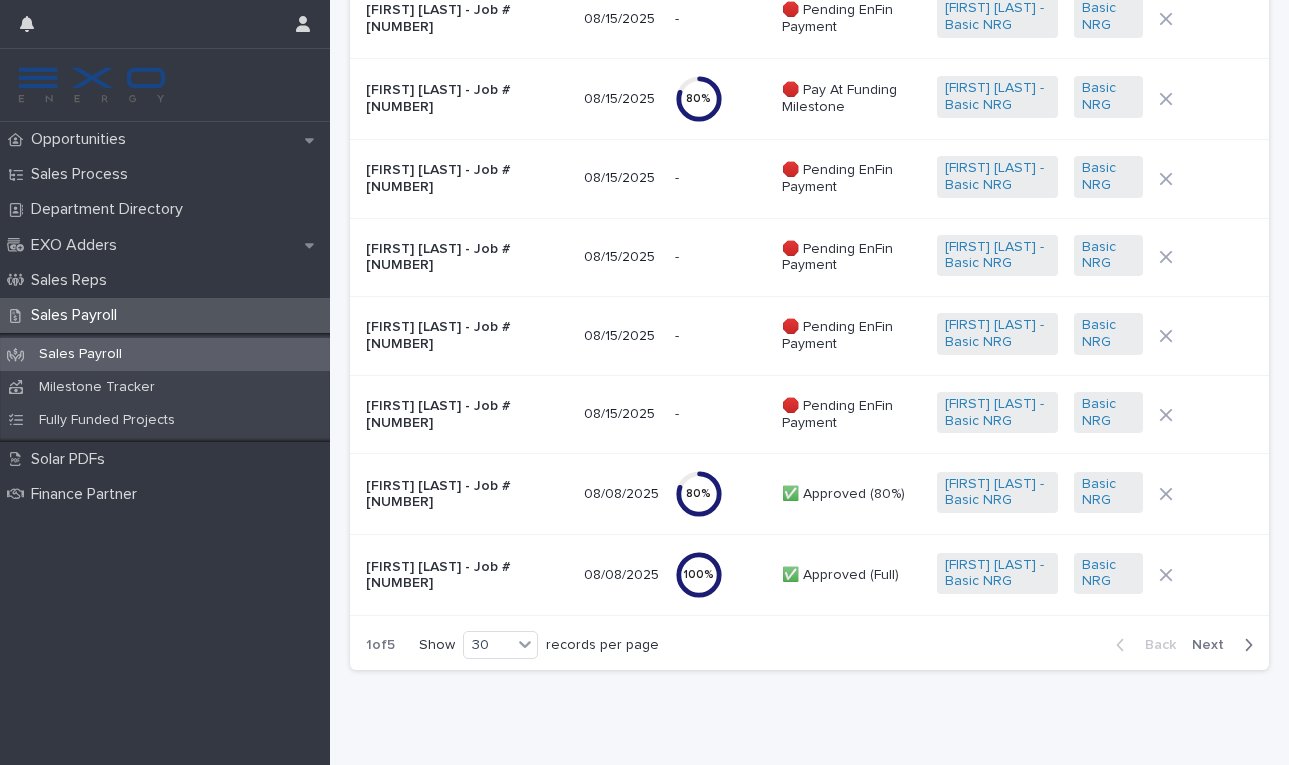 click on "[FIRST] [LAST] - Job #[NUMBER]" at bounding box center (467, 495) 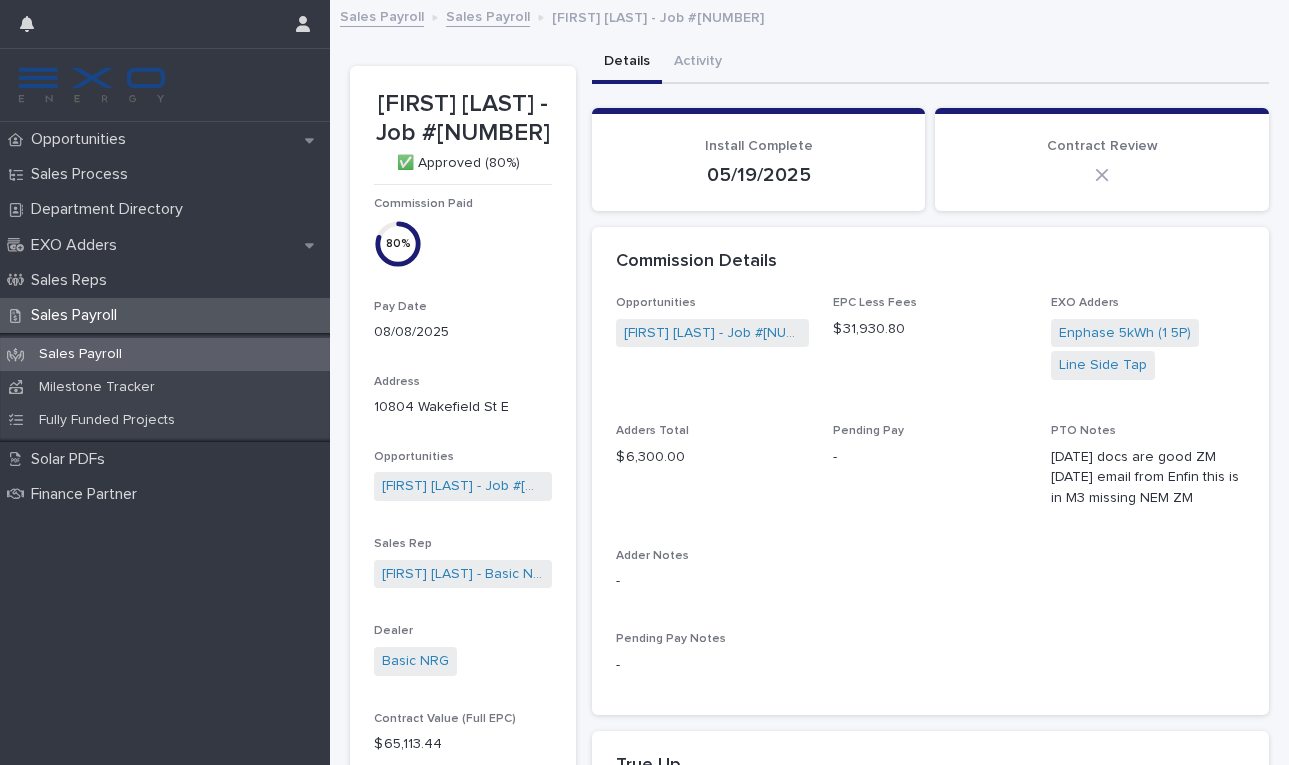 click on "Sales Payroll" at bounding box center (488, 15) 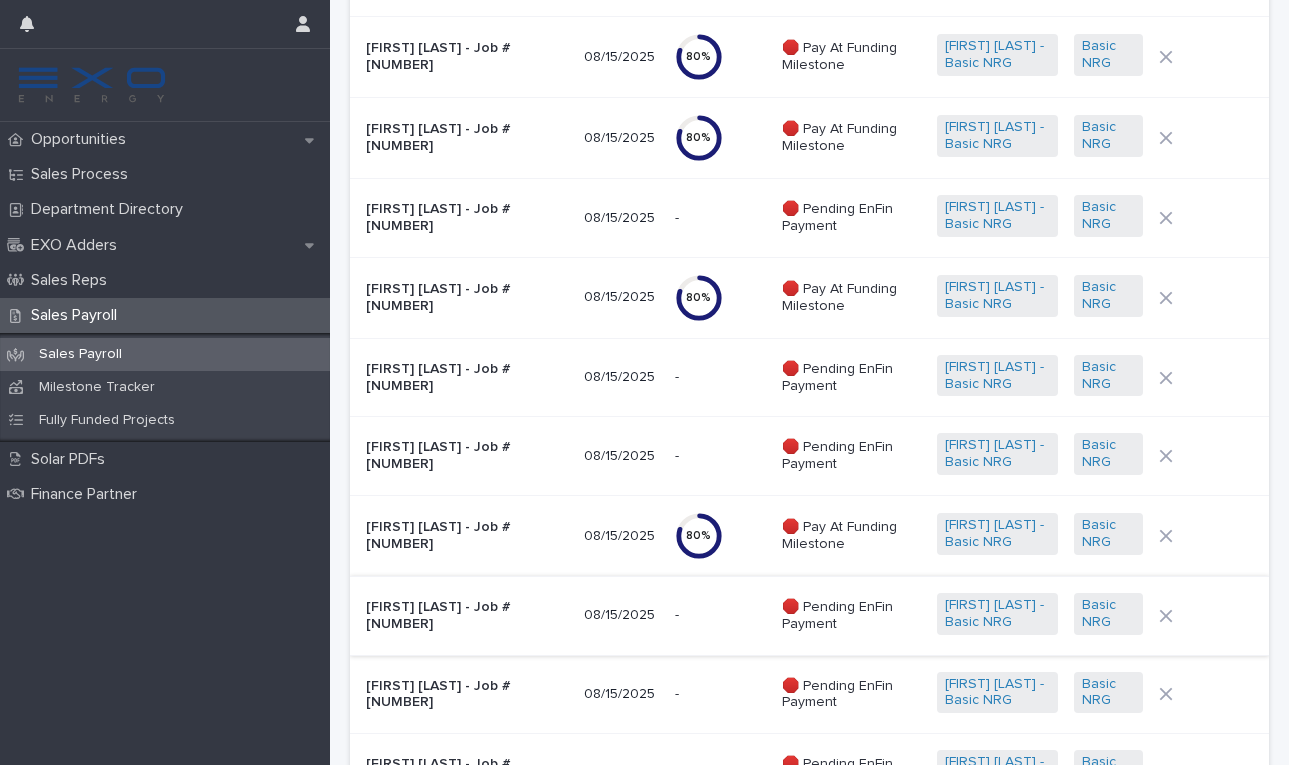 scroll, scrollTop: 1526, scrollLeft: 0, axis: vertical 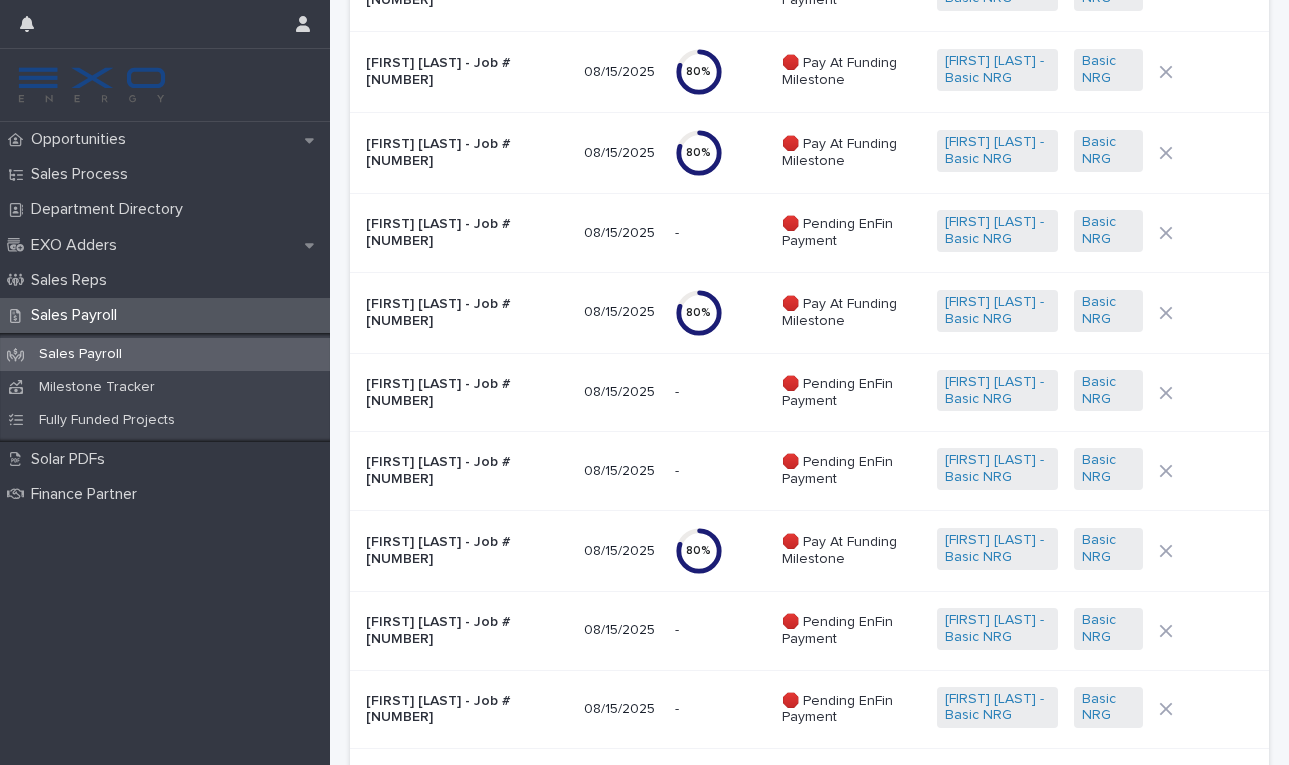 click on "[FIRST] [LAST] - Job #[NUMBER]" at bounding box center [467, 233] 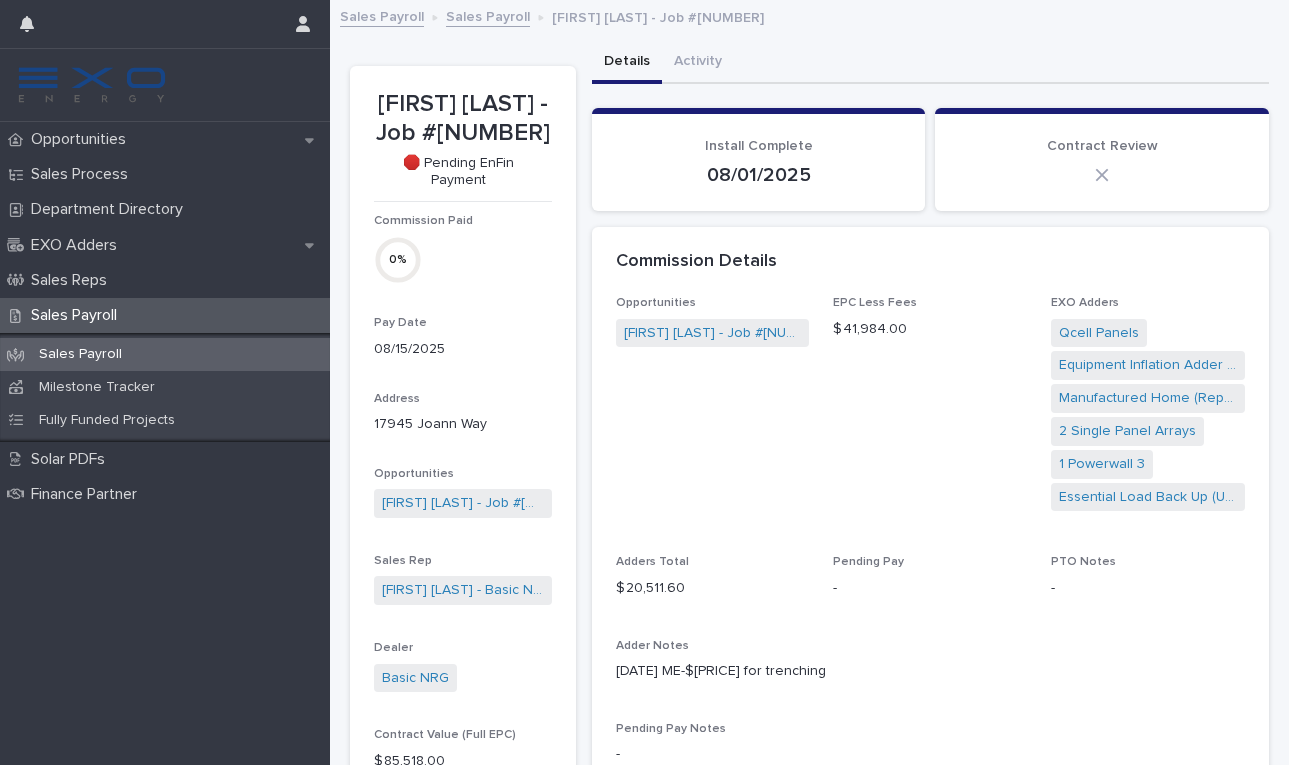 scroll, scrollTop: 0, scrollLeft: 0, axis: both 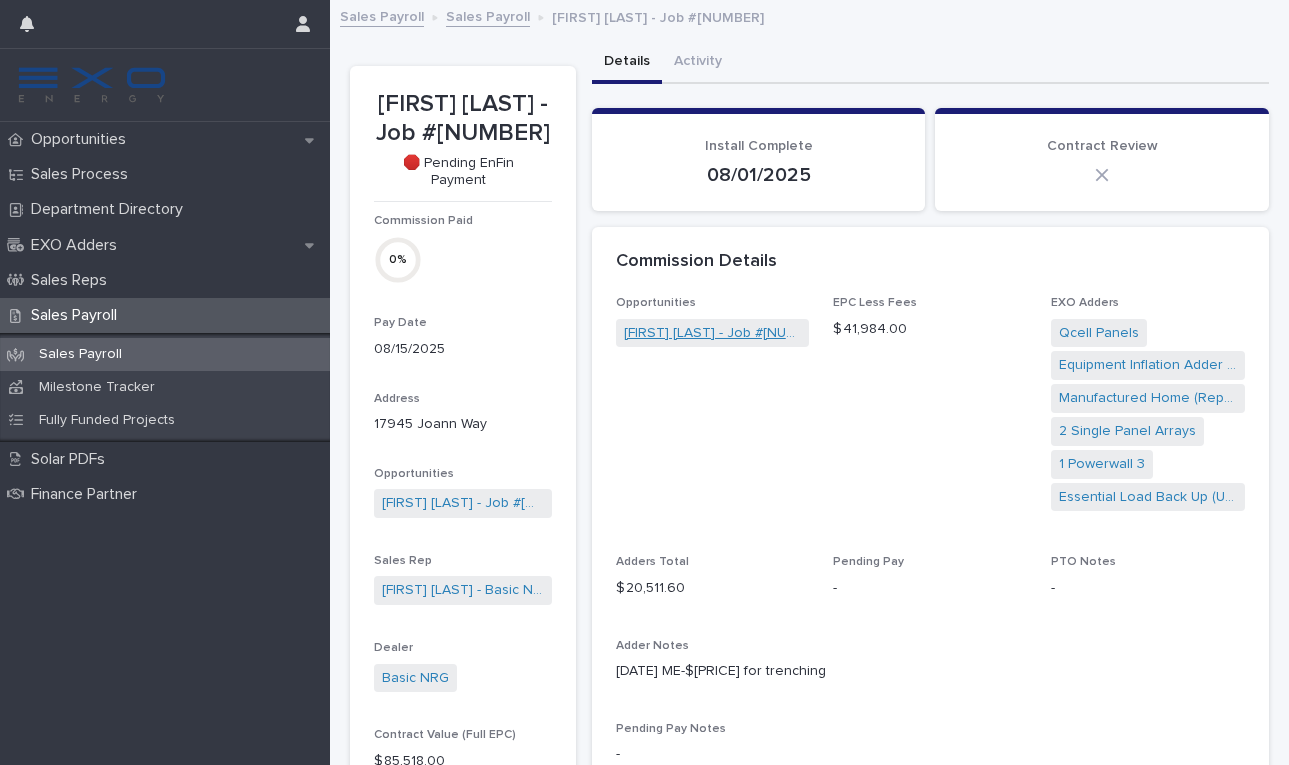 click on "[FIRST] [LAST] - Job #[NUMBER]" at bounding box center (713, 333) 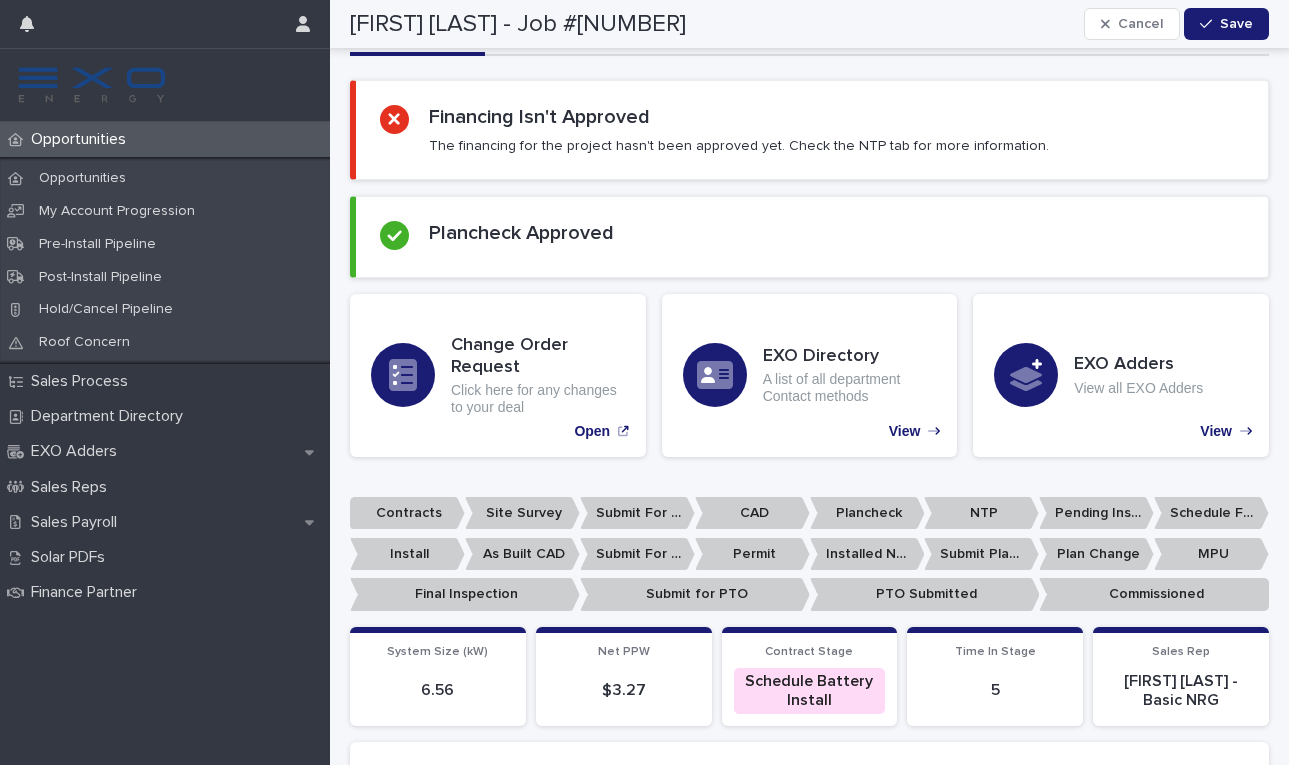 scroll, scrollTop: 0, scrollLeft: 0, axis: both 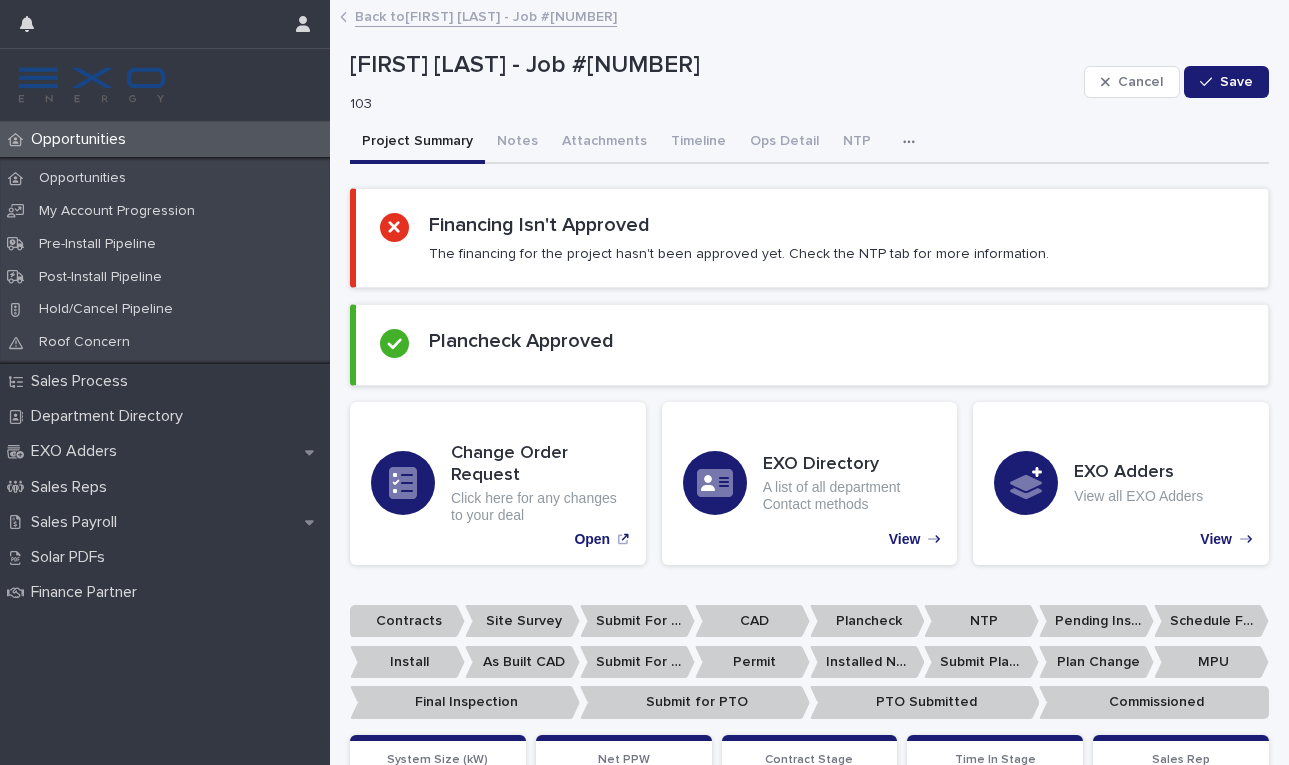 click at bounding box center (913, 142) 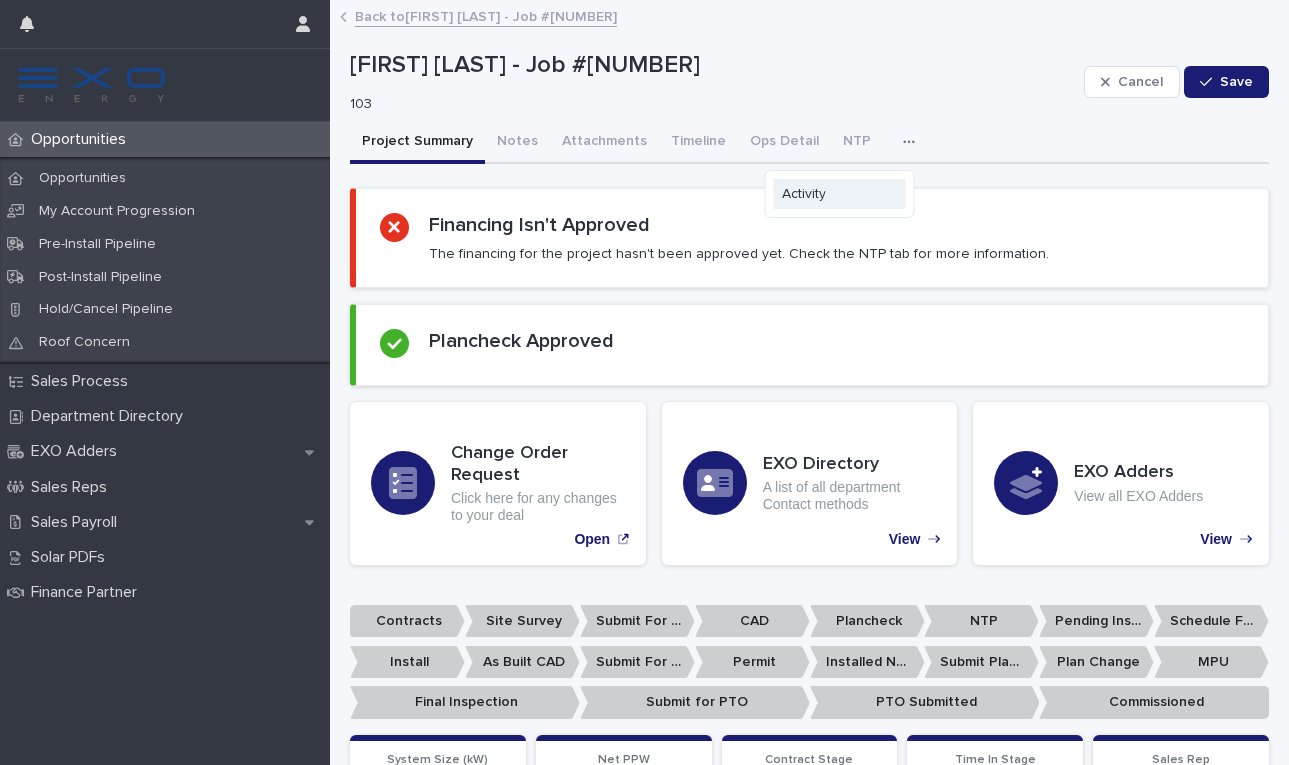 click on "Activity" at bounding box center (840, 194) 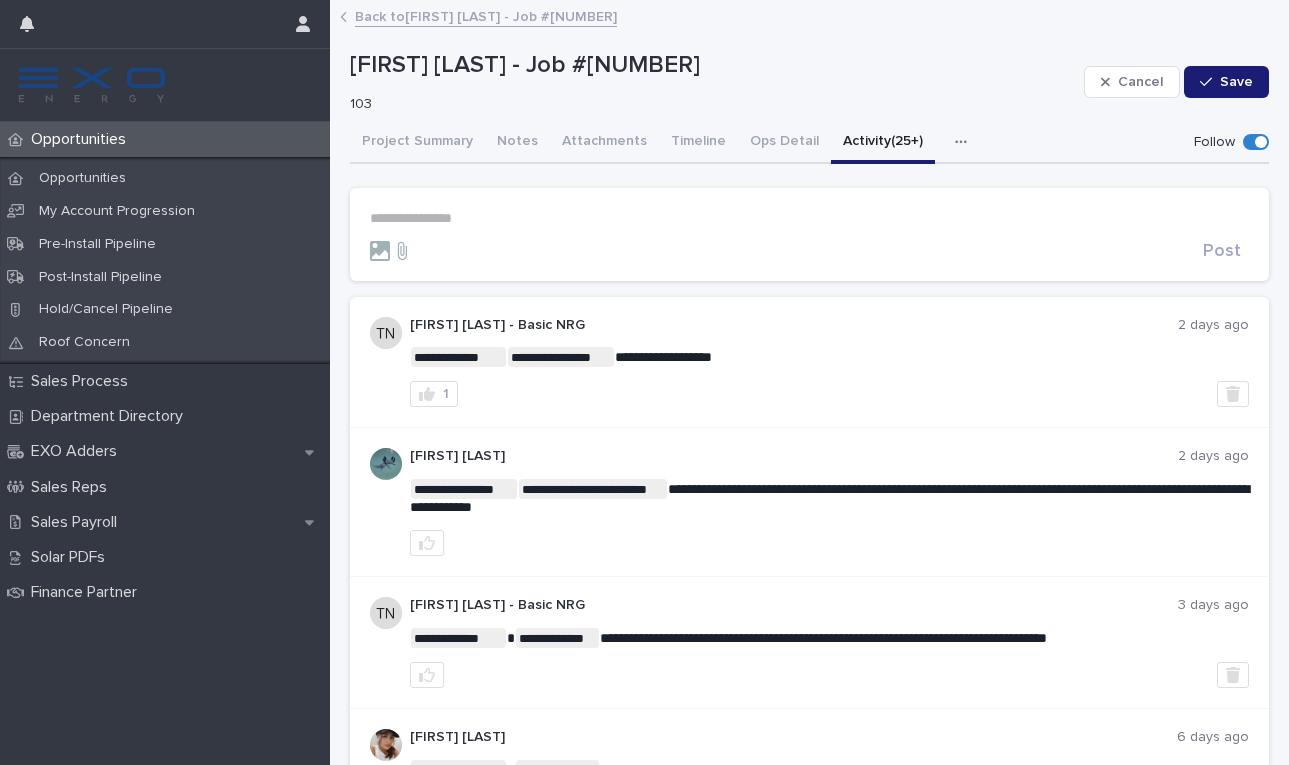 click on "**********" at bounding box center (809, 218) 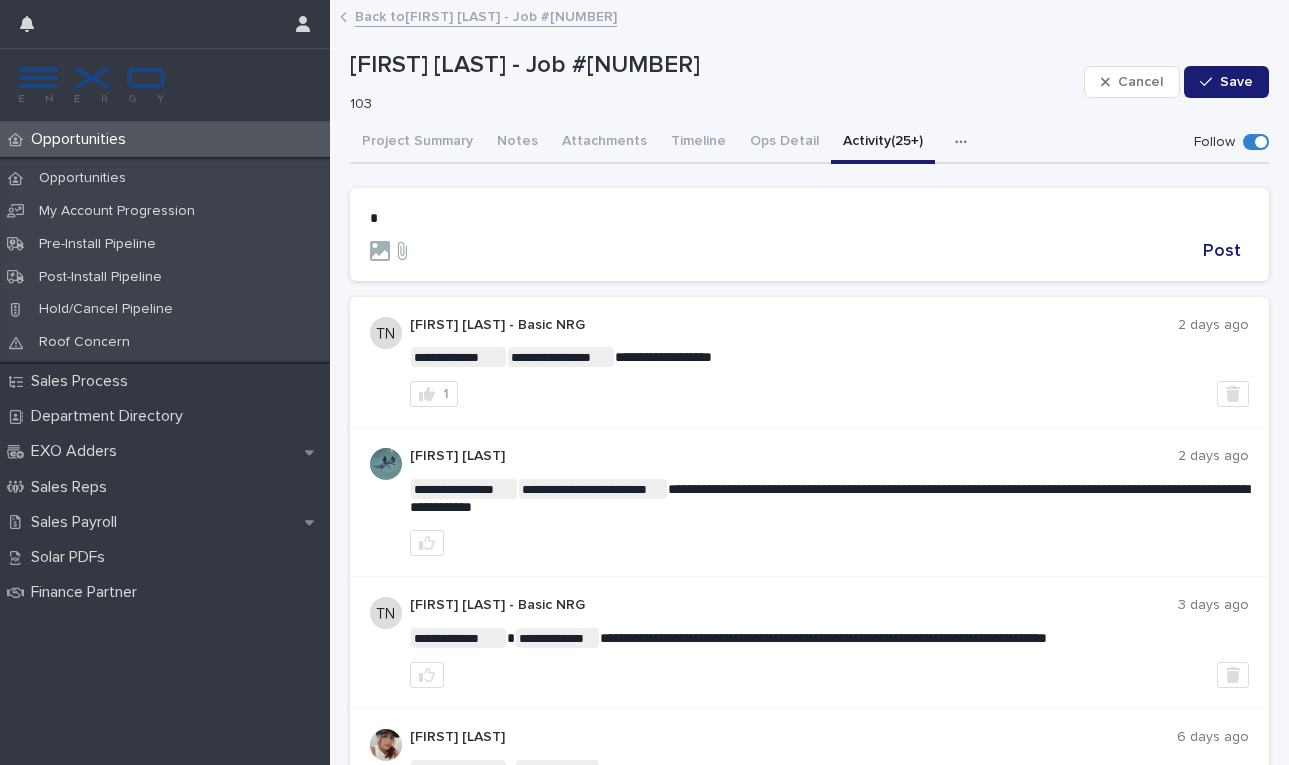type 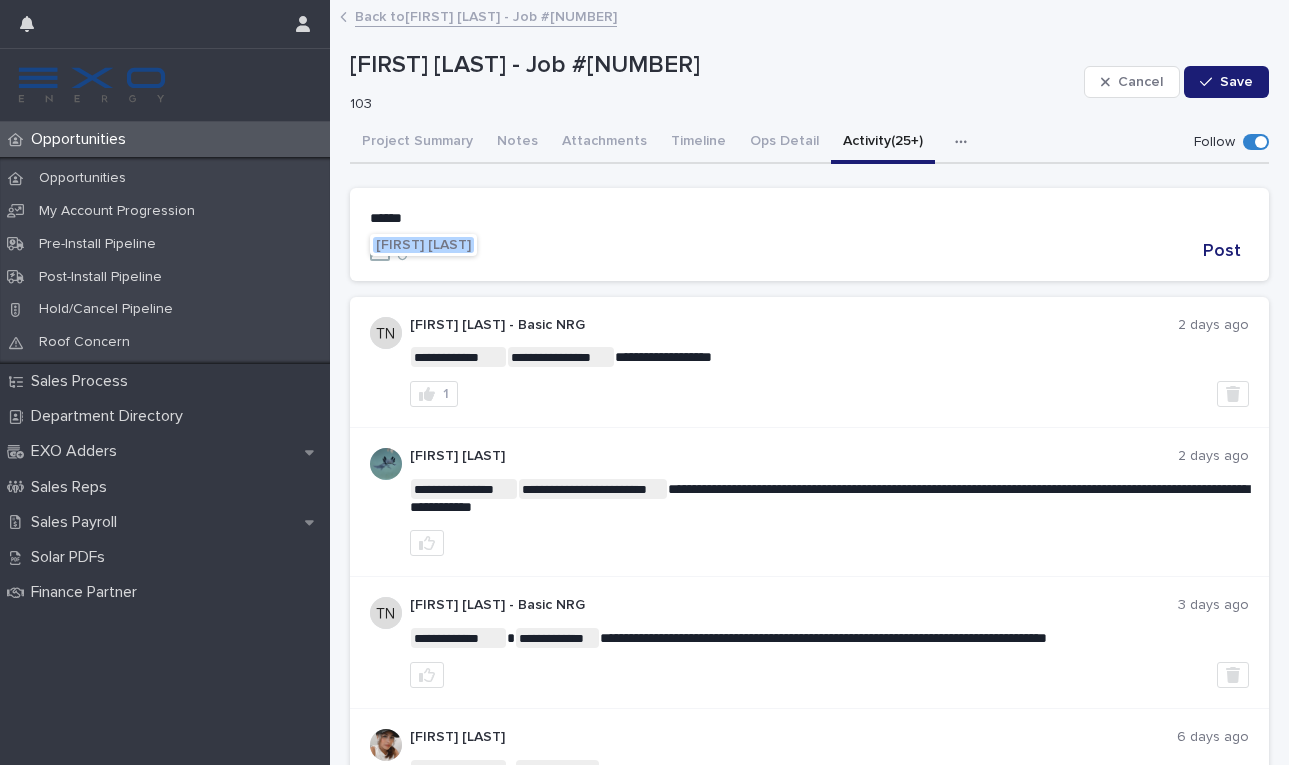 click on "[FIRST] [LAST]" at bounding box center [423, 245] 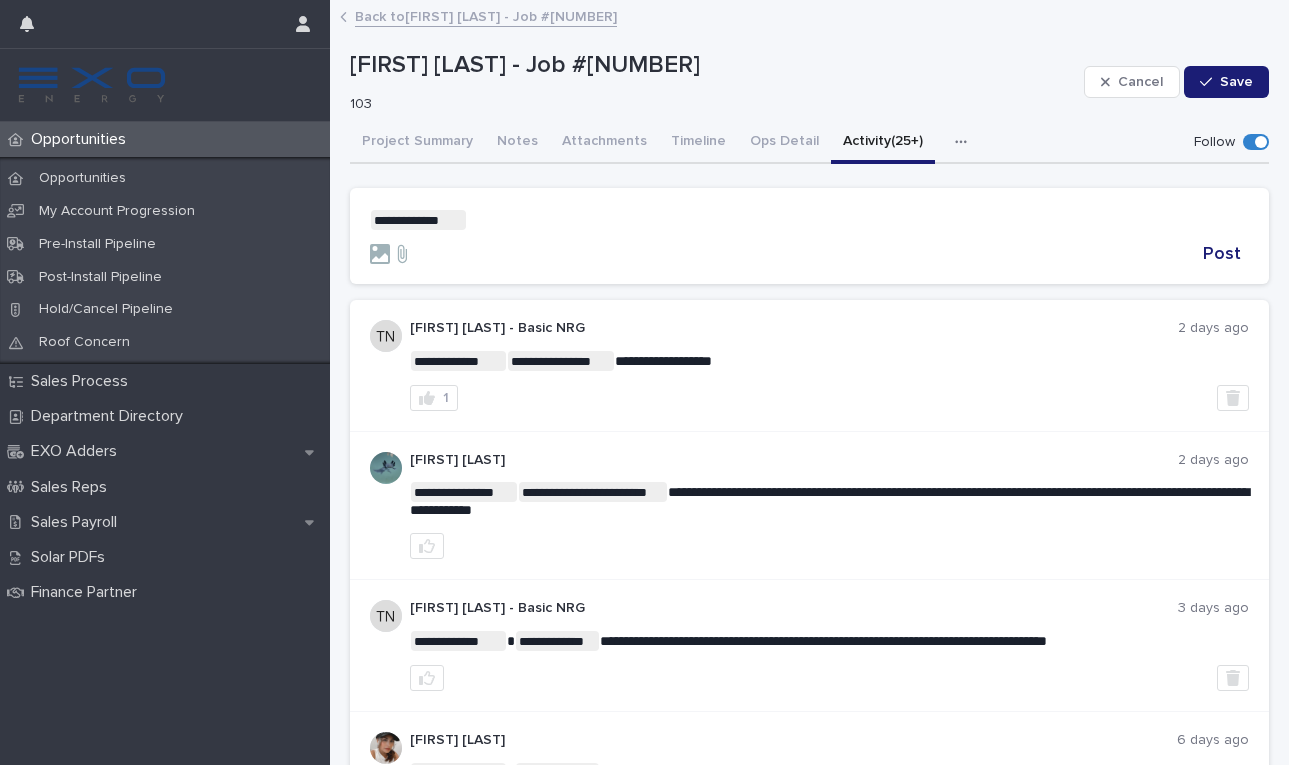 click on "**********" at bounding box center [809, 220] 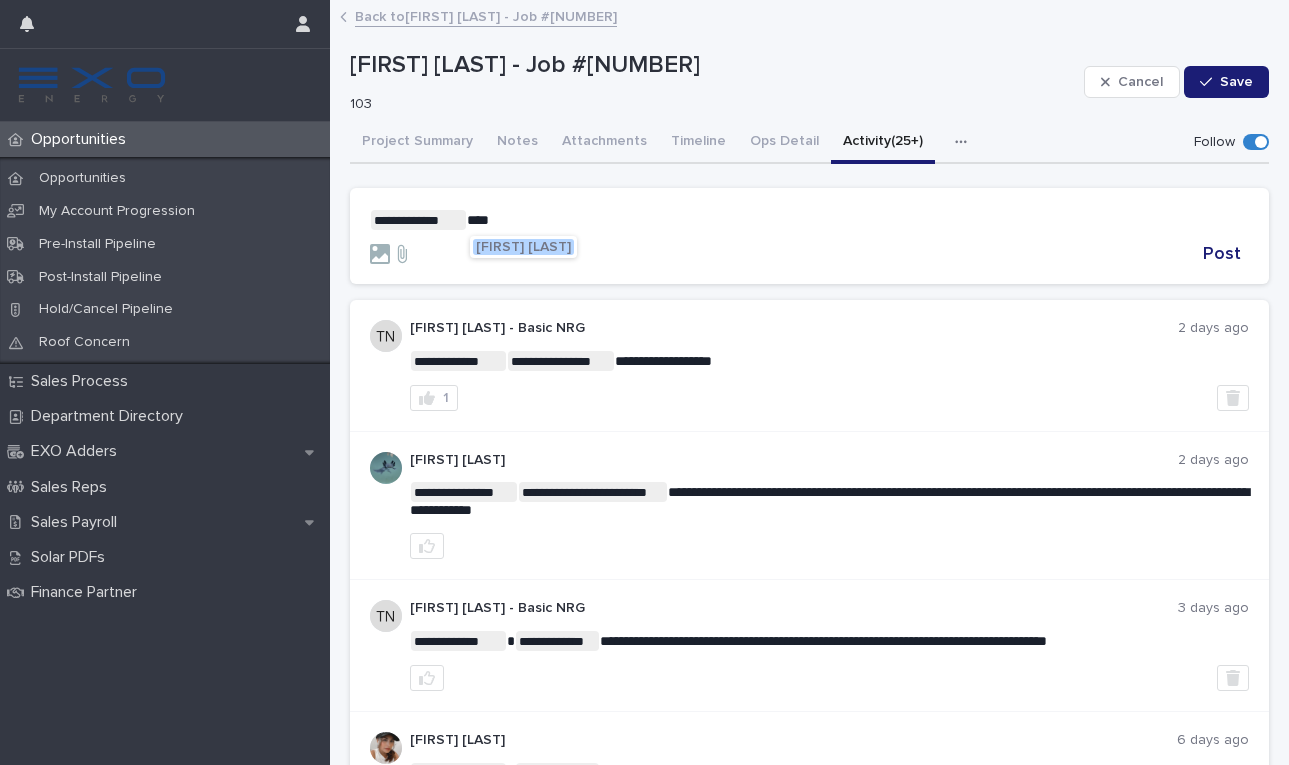 click on "[FIRST] [LAST]" at bounding box center [523, 247] 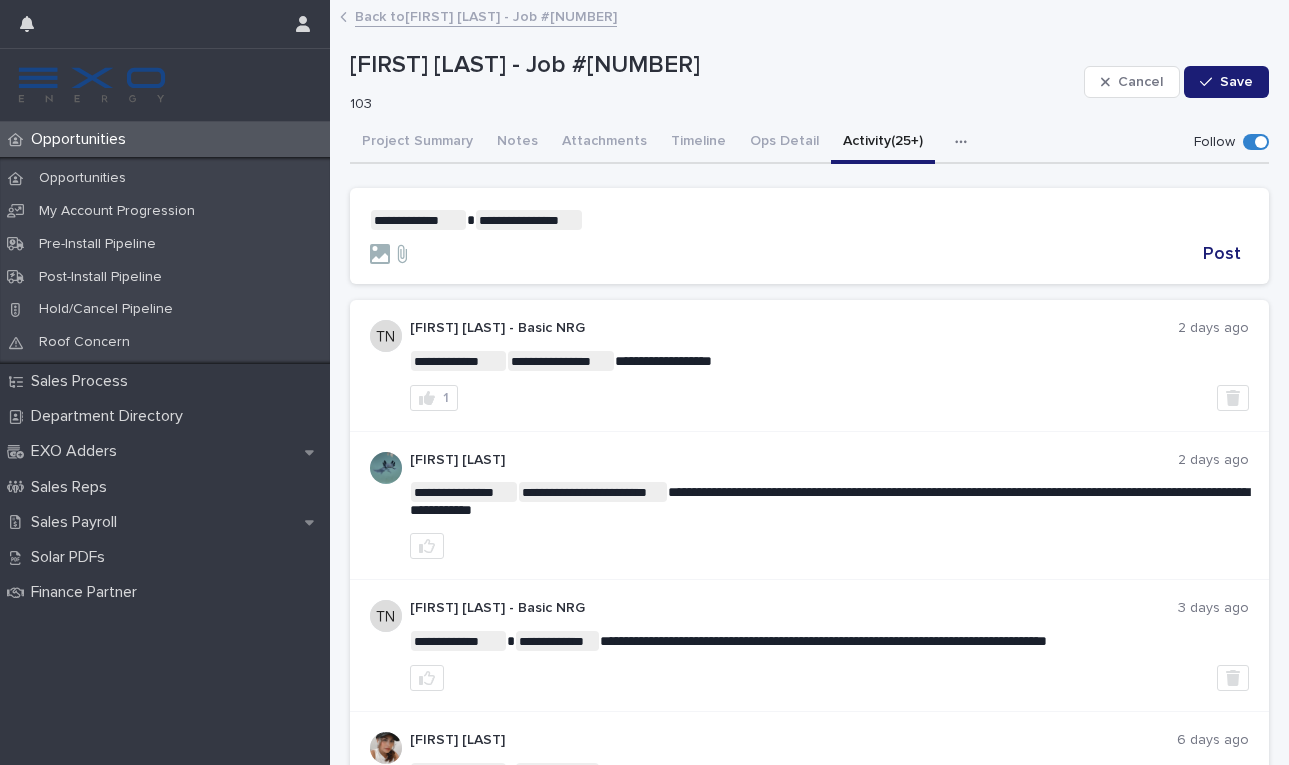 click on "**********" at bounding box center (809, 220) 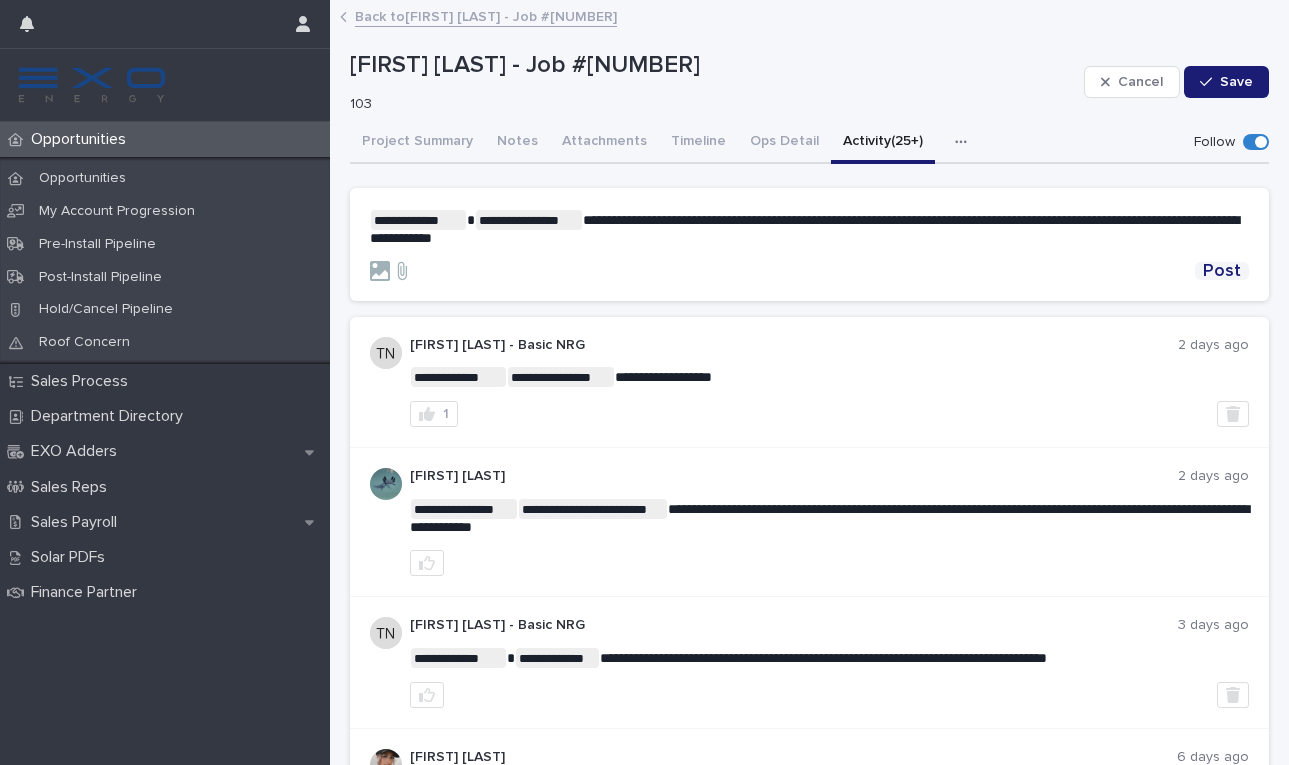 click on "Post" at bounding box center [1222, 271] 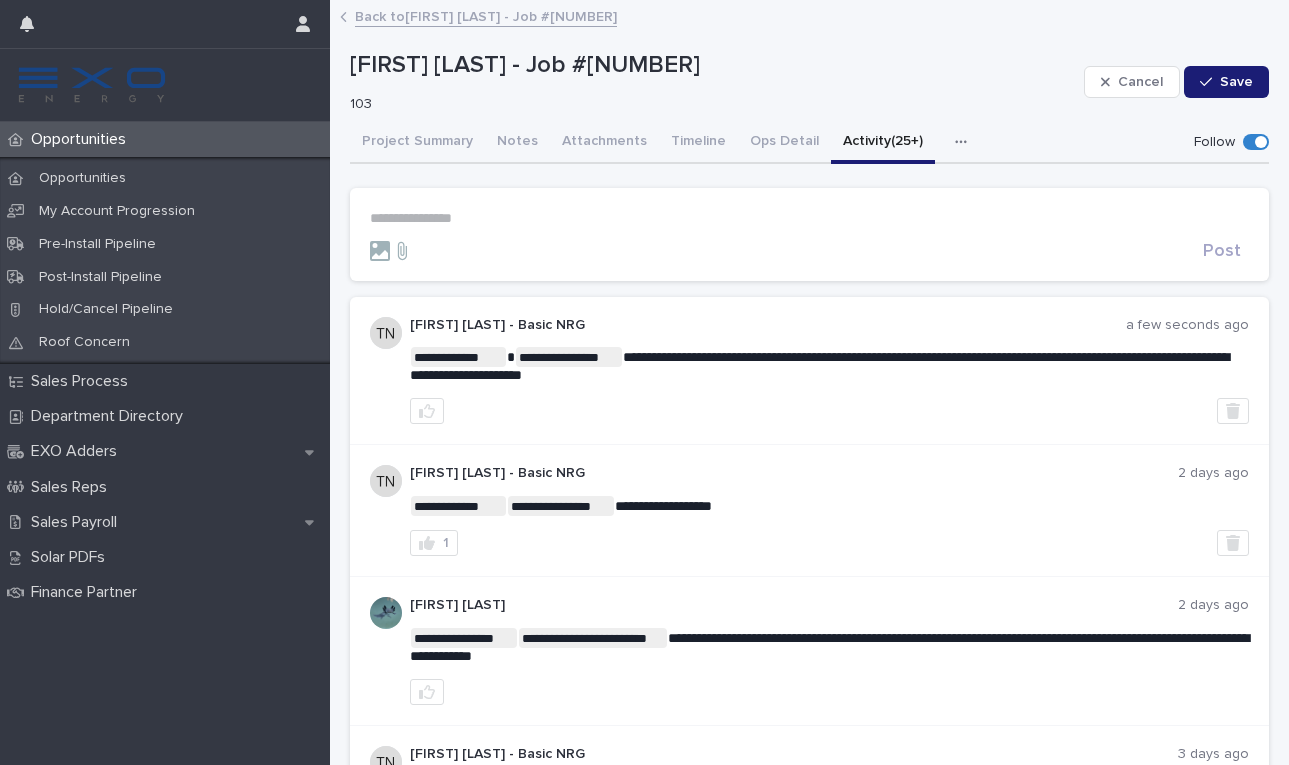 click 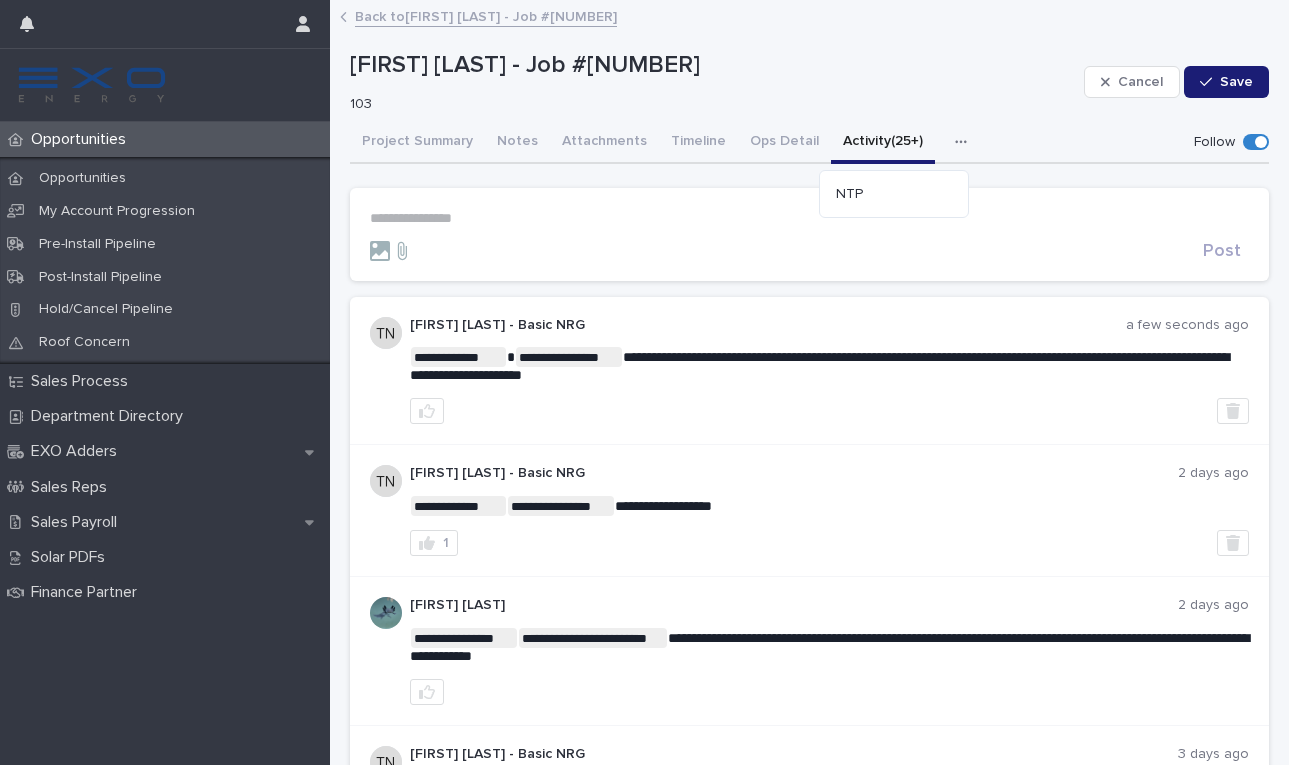 click on "NTP" at bounding box center [894, 194] 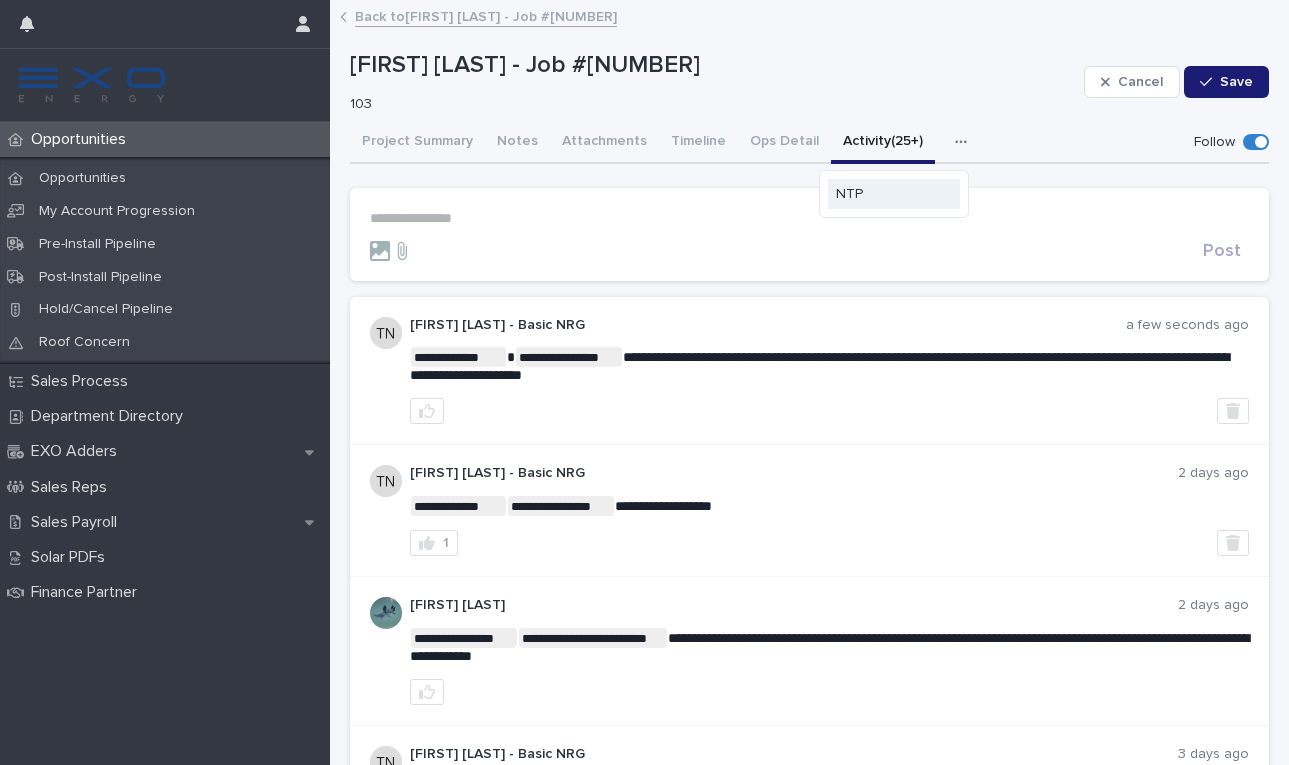 click on "NTP" at bounding box center [894, 194] 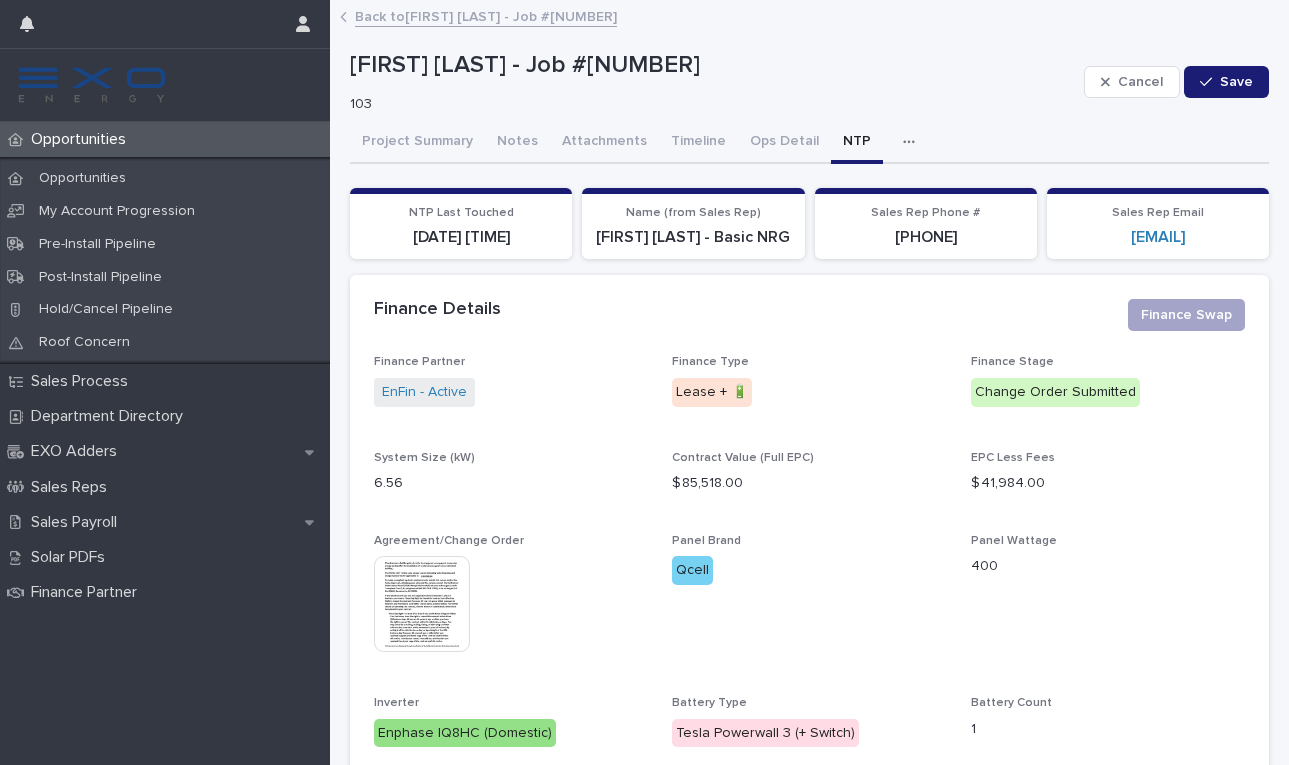 scroll, scrollTop: 0, scrollLeft: 0, axis: both 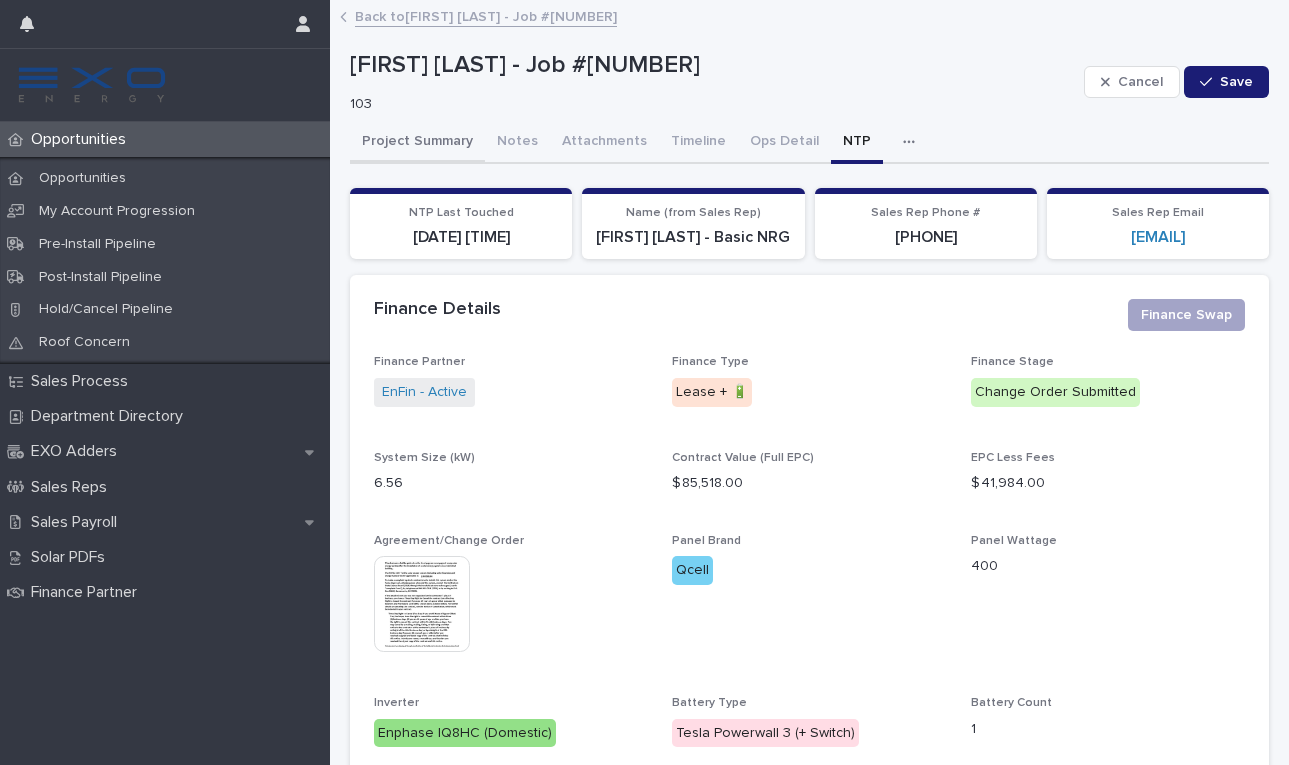 click on "Project Summary" at bounding box center [417, 143] 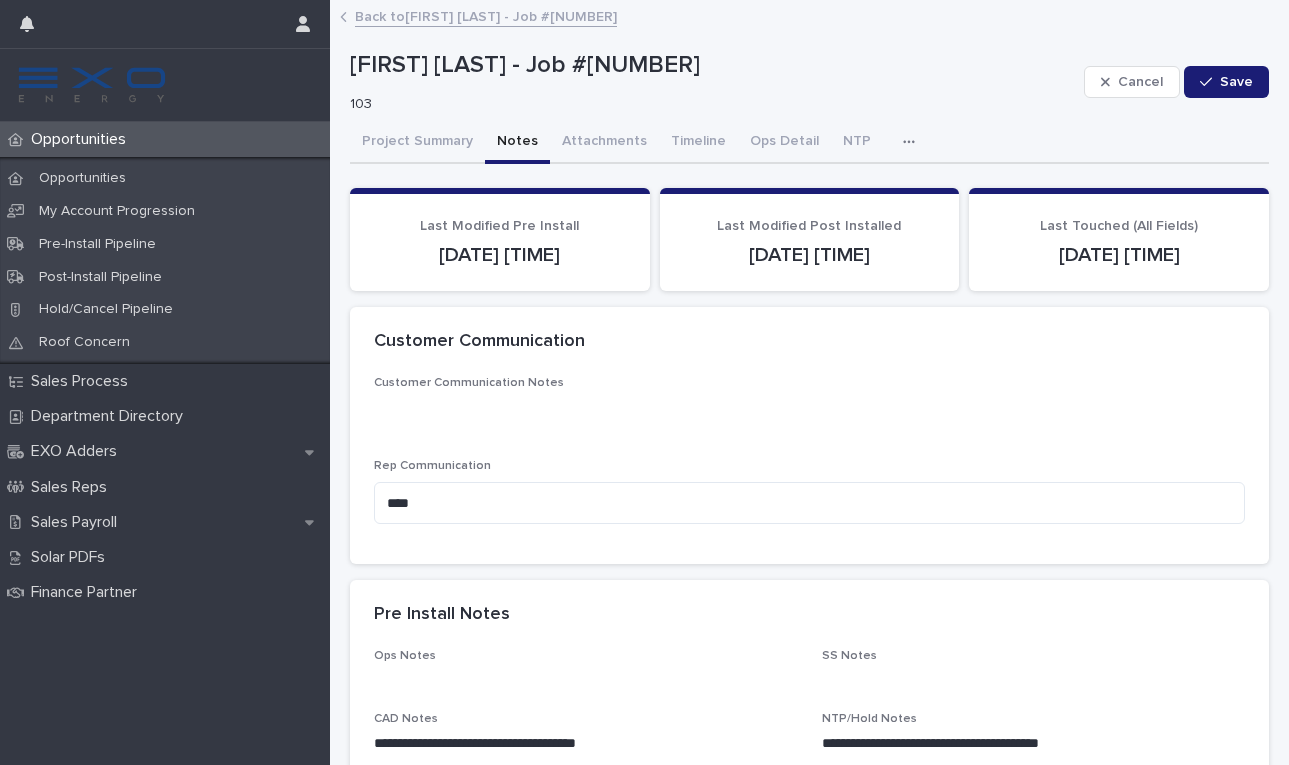 click on "Notes" at bounding box center (517, 143) 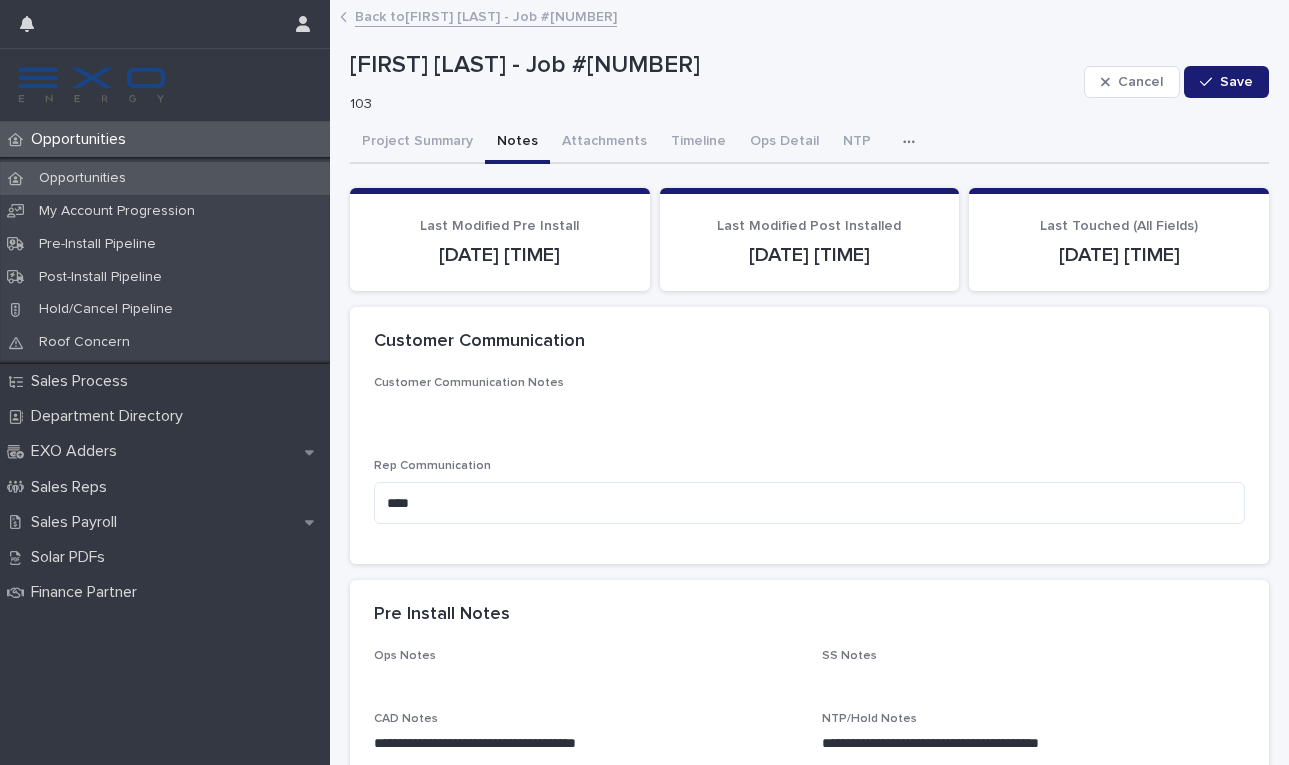 click on "Opportunities" at bounding box center [82, 178] 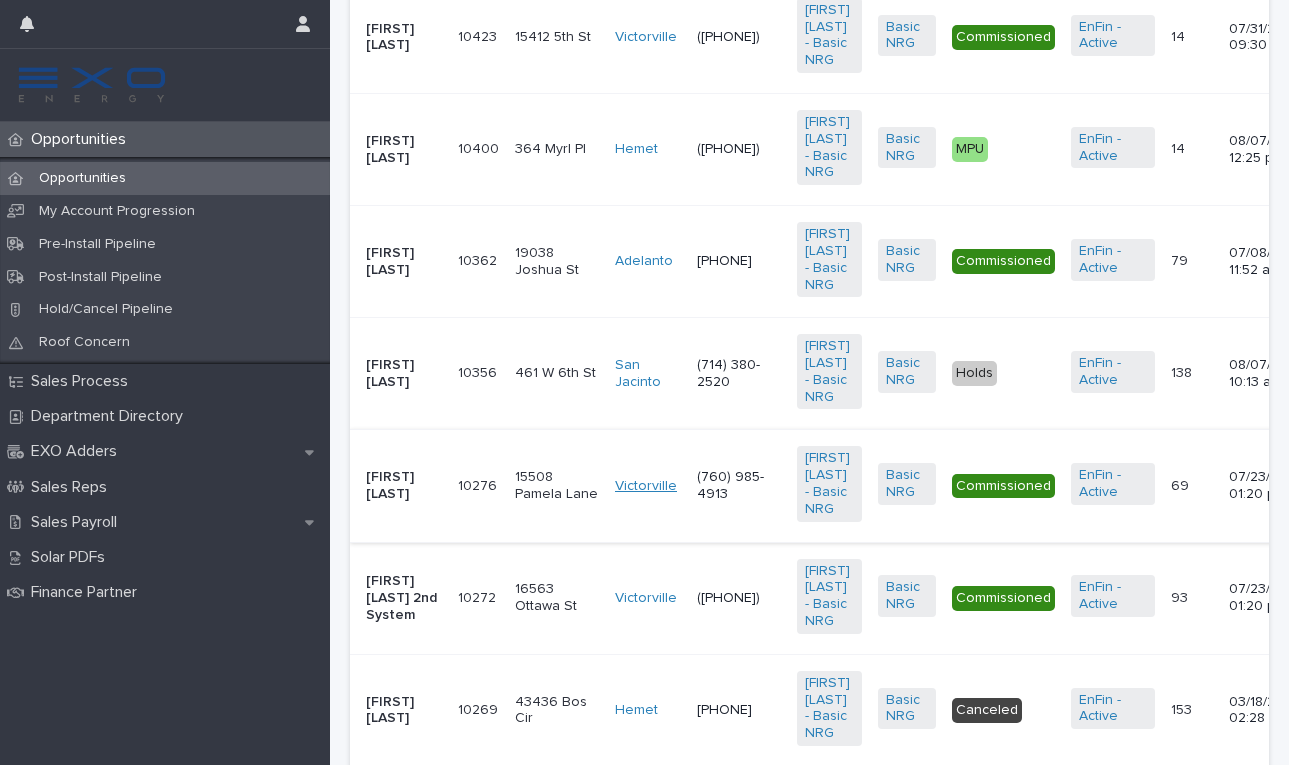 scroll, scrollTop: 2522, scrollLeft: 0, axis: vertical 